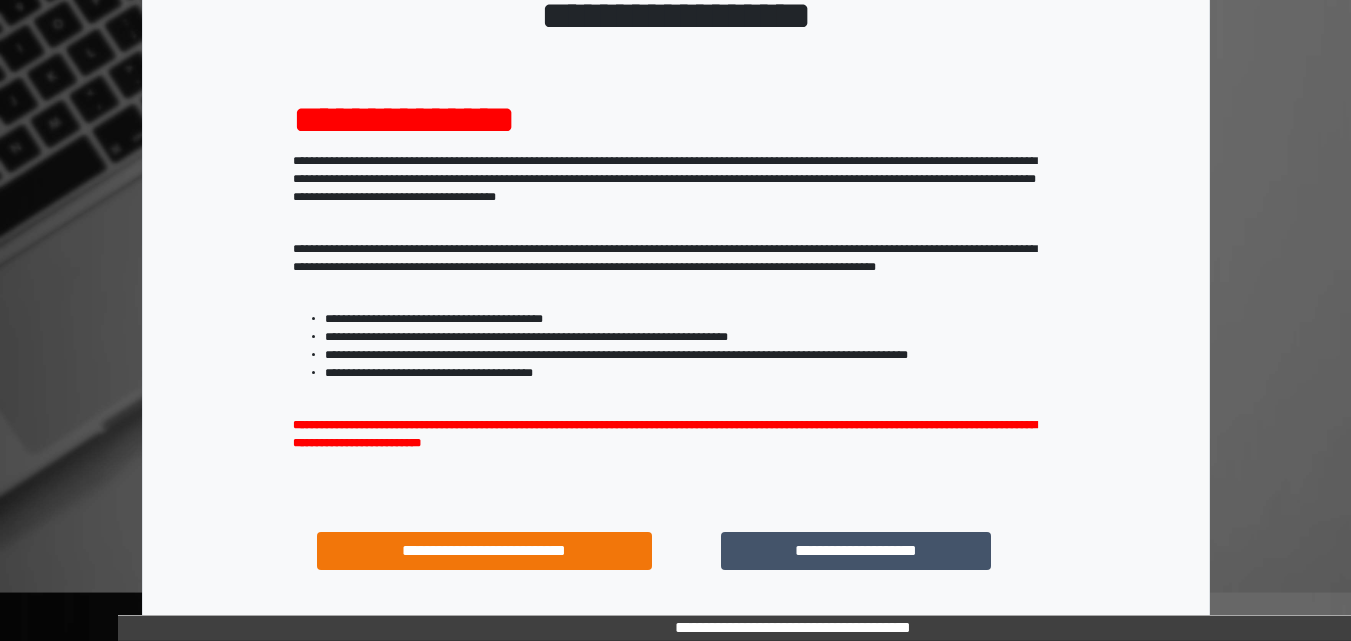 scroll, scrollTop: 287, scrollLeft: 0, axis: vertical 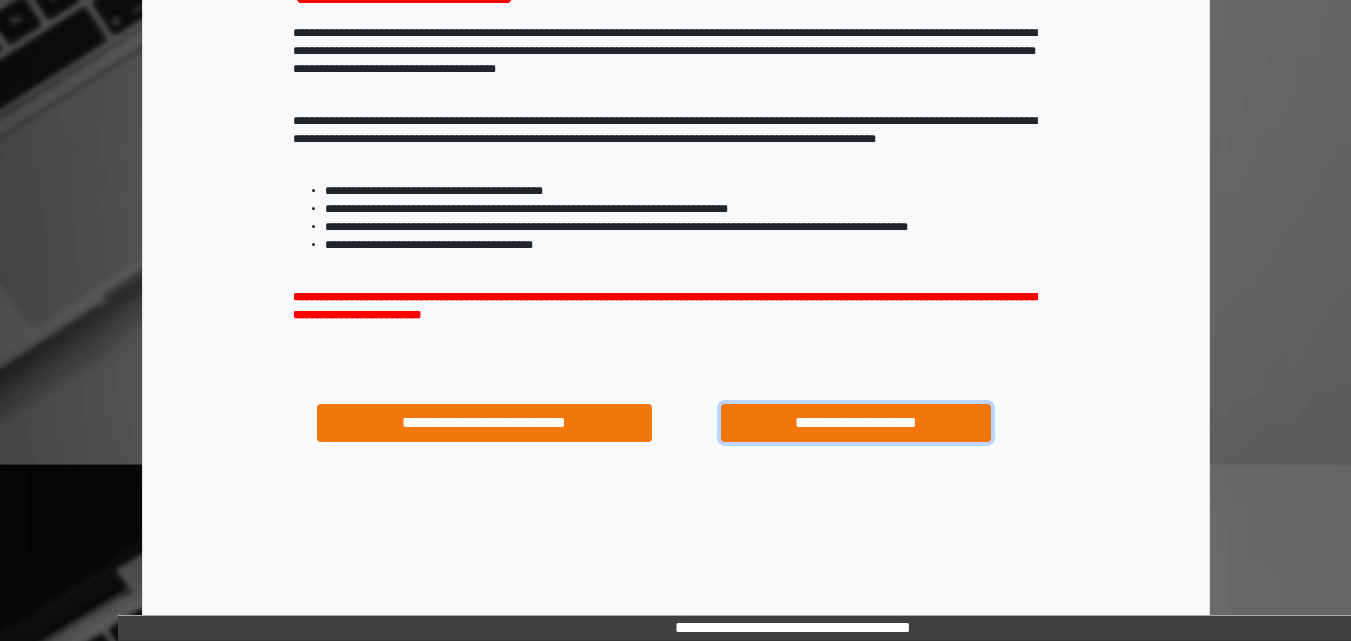 click on "**********" at bounding box center (855, 423) 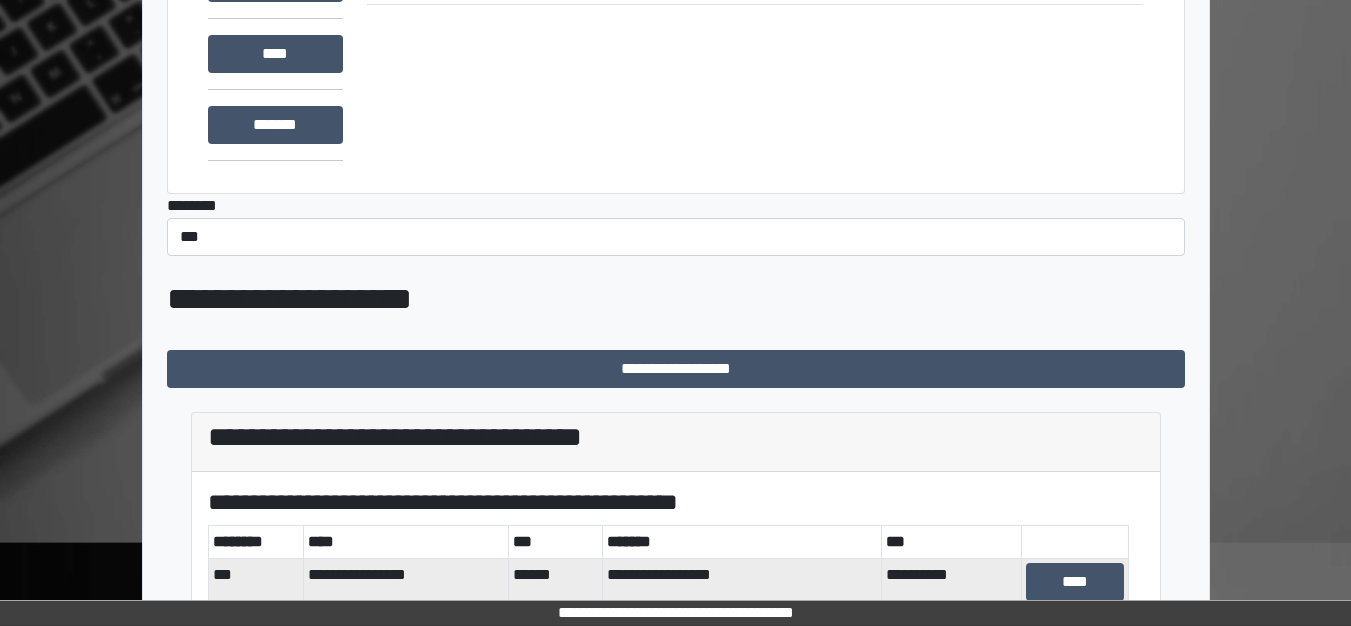 scroll, scrollTop: 400, scrollLeft: 0, axis: vertical 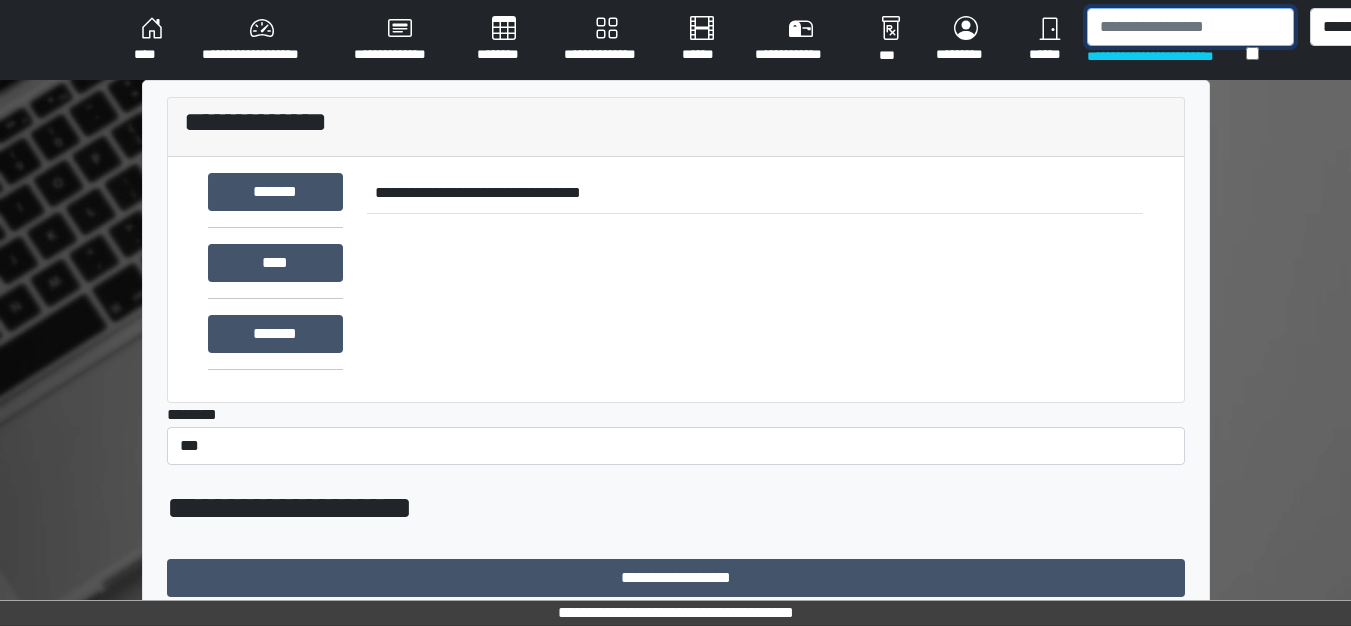click at bounding box center [1190, 27] 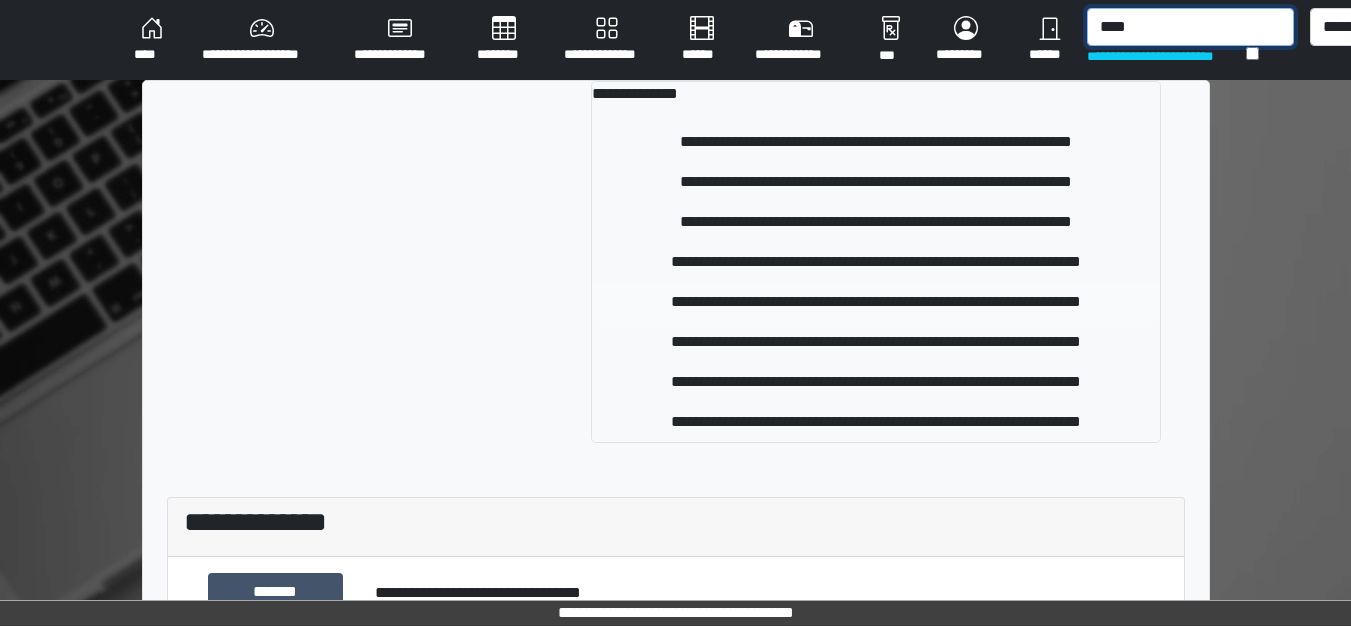 type on "****" 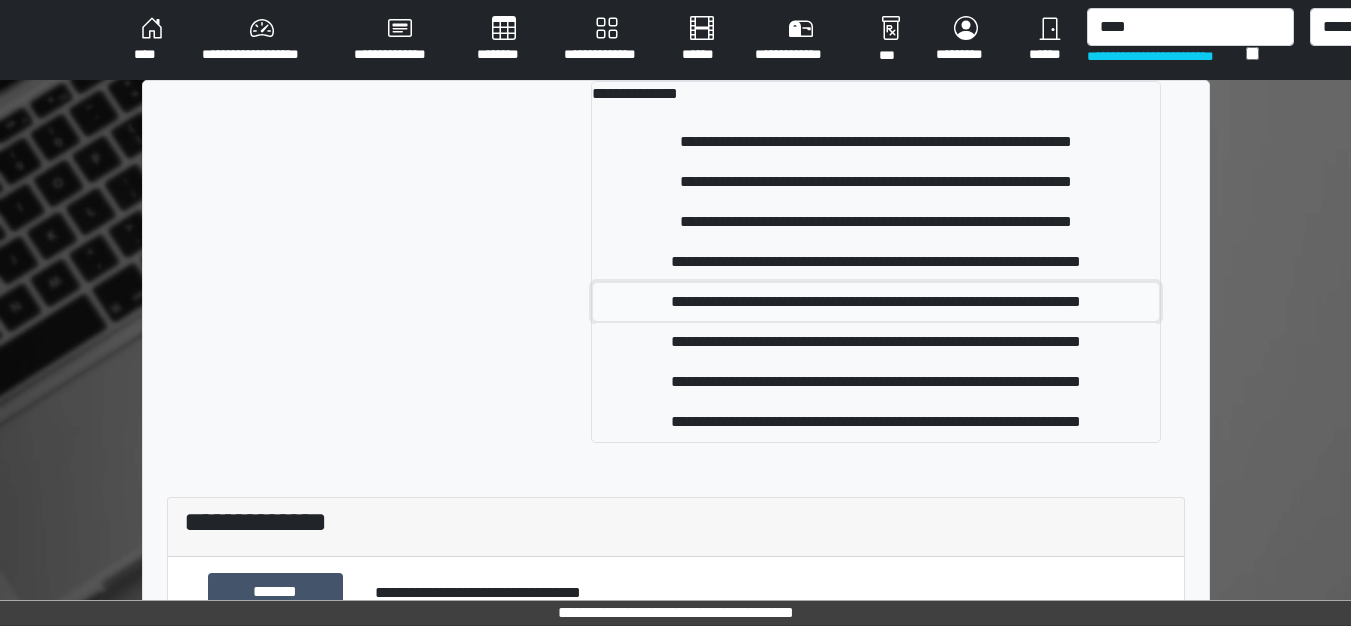 click on "**********" at bounding box center [876, 302] 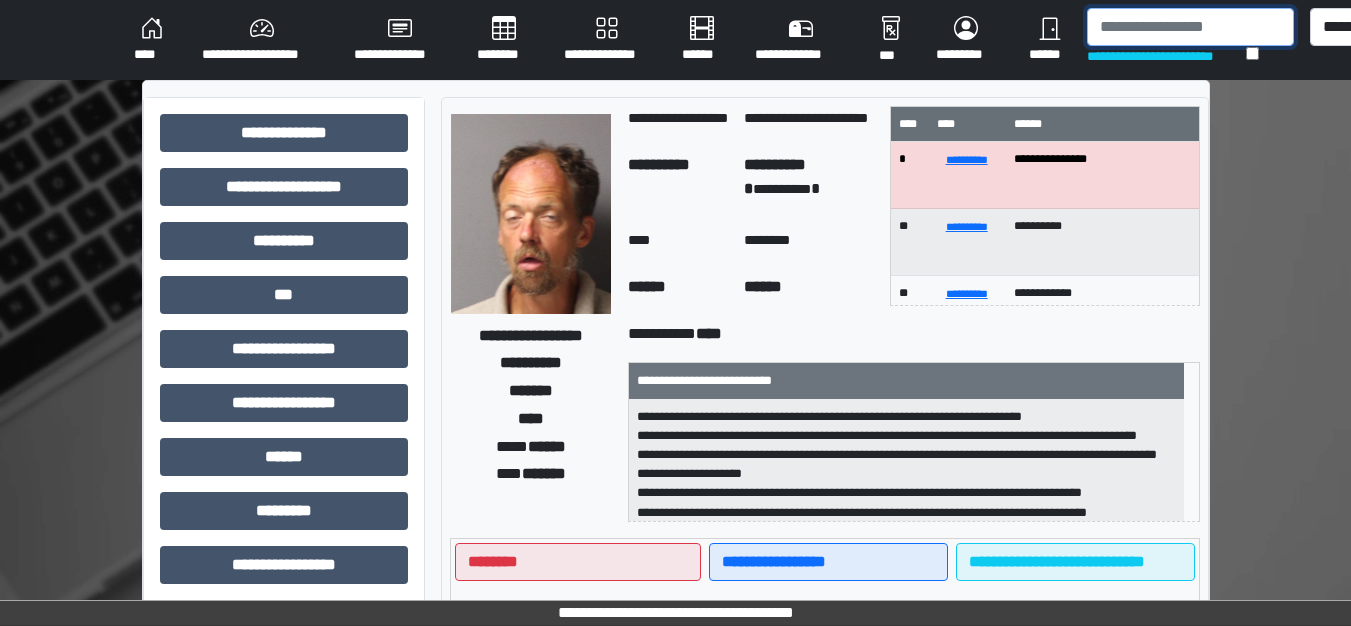 click at bounding box center [1190, 27] 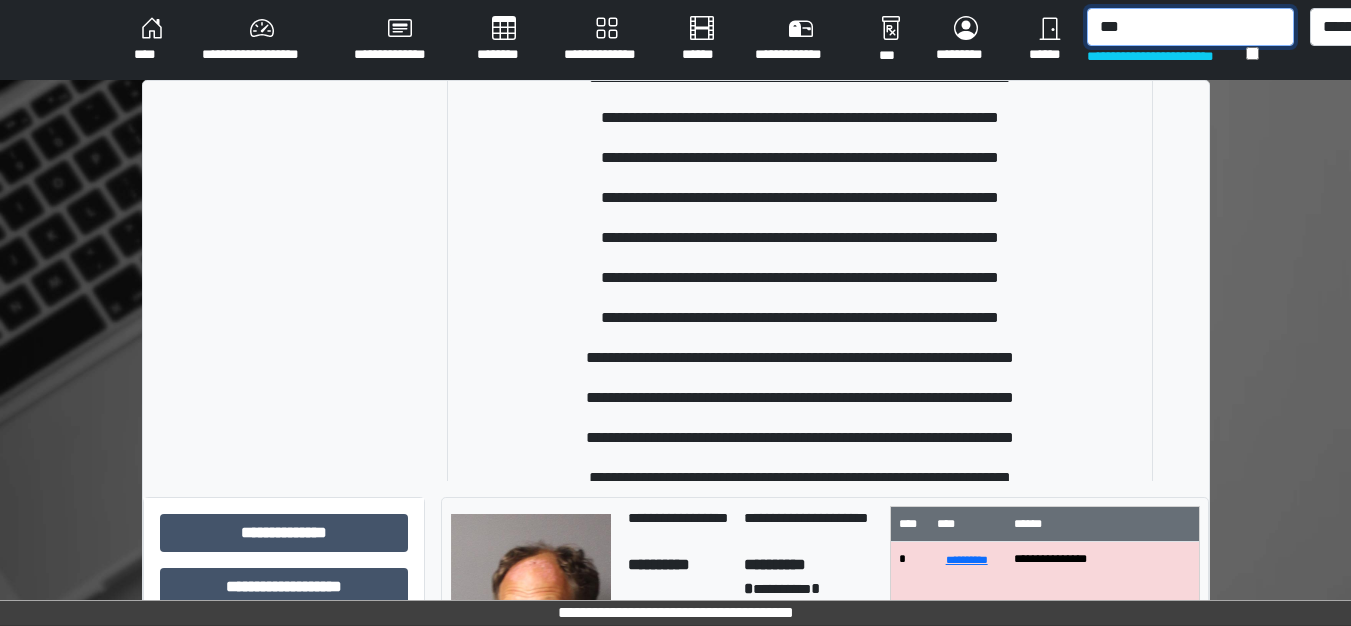 scroll, scrollTop: 100, scrollLeft: 0, axis: vertical 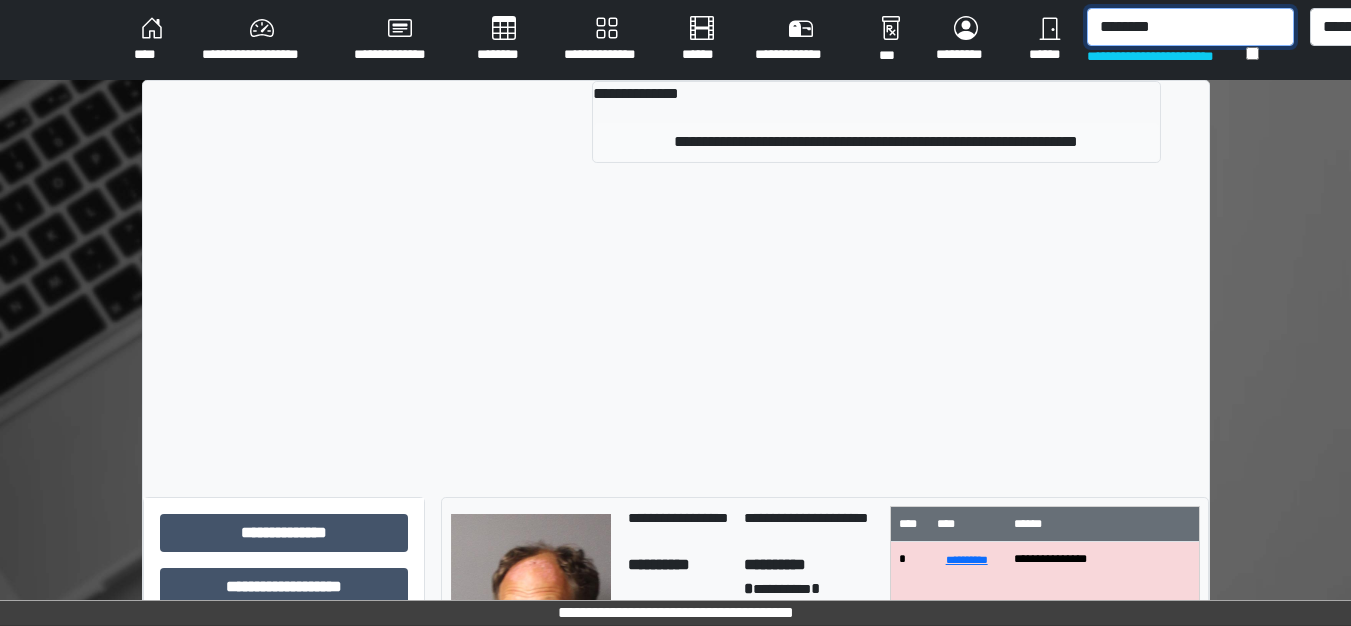 type on "********" 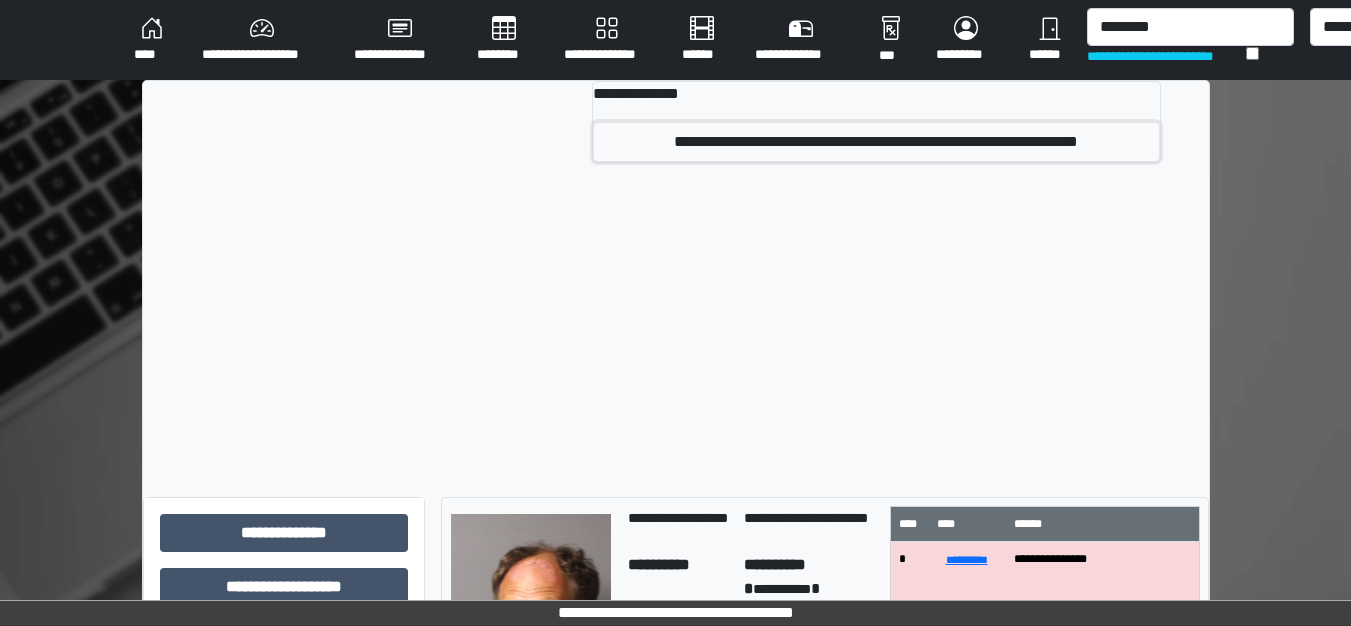 click on "**********" at bounding box center [876, 142] 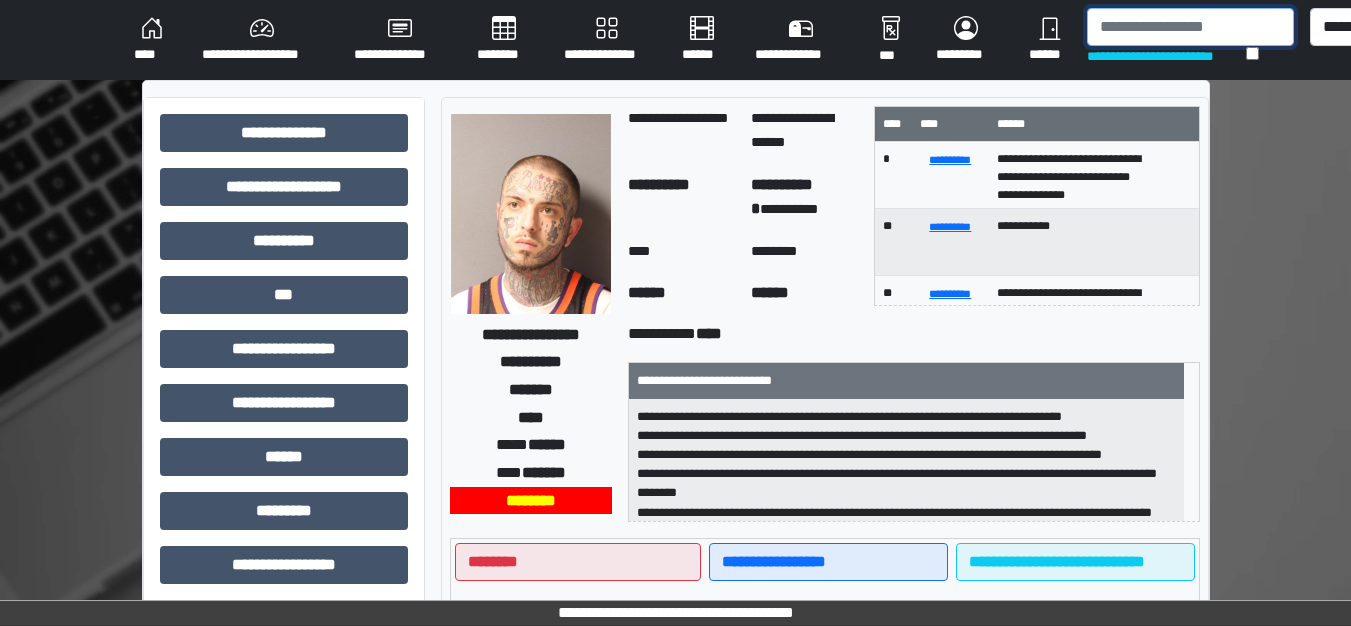 click at bounding box center (1190, 27) 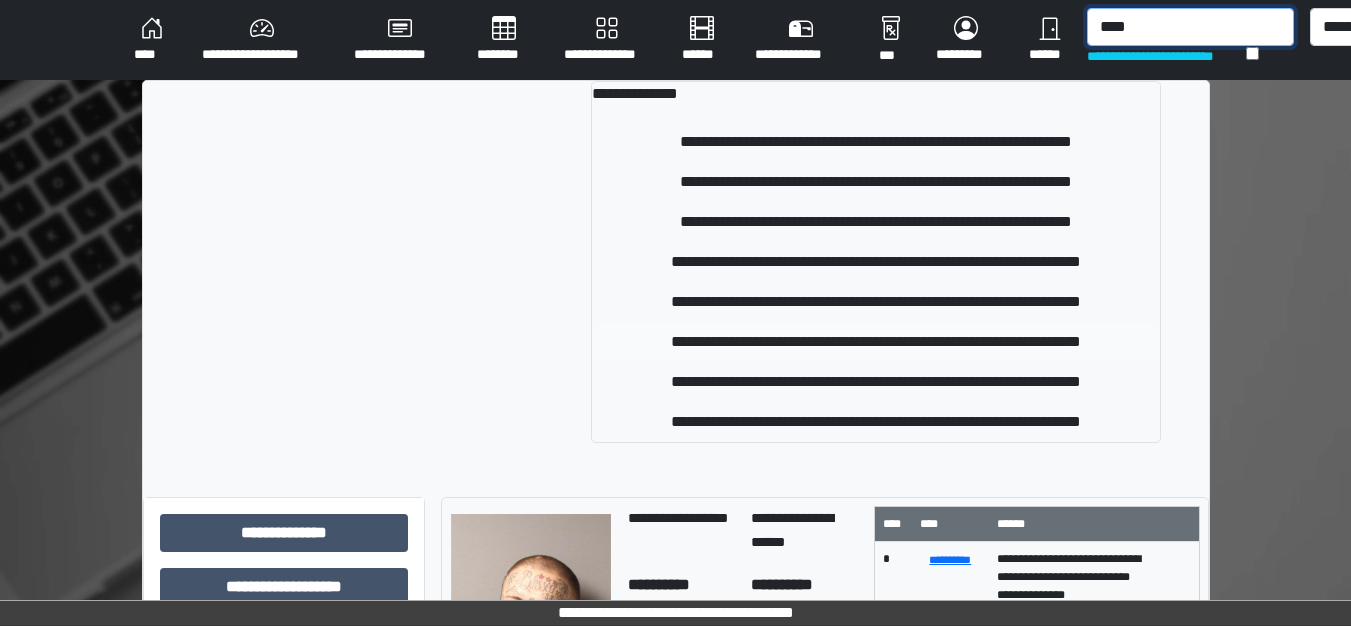 type on "****" 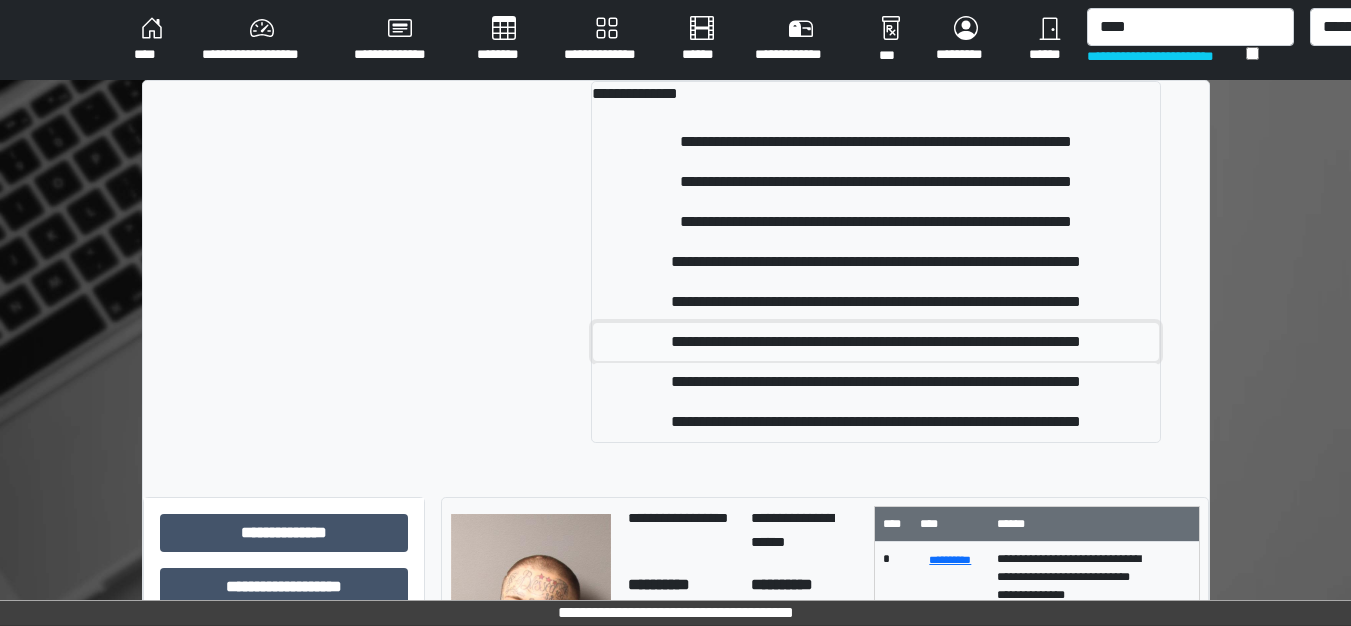 click on "**********" at bounding box center (876, 342) 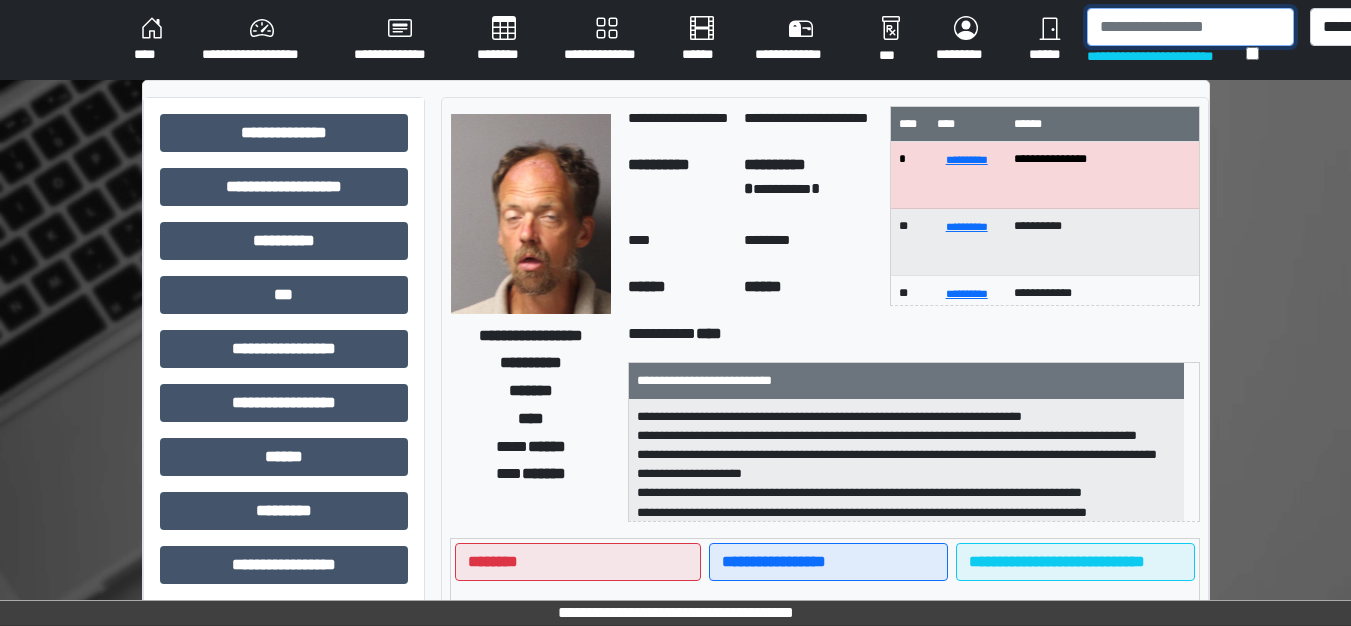 click at bounding box center [1190, 27] 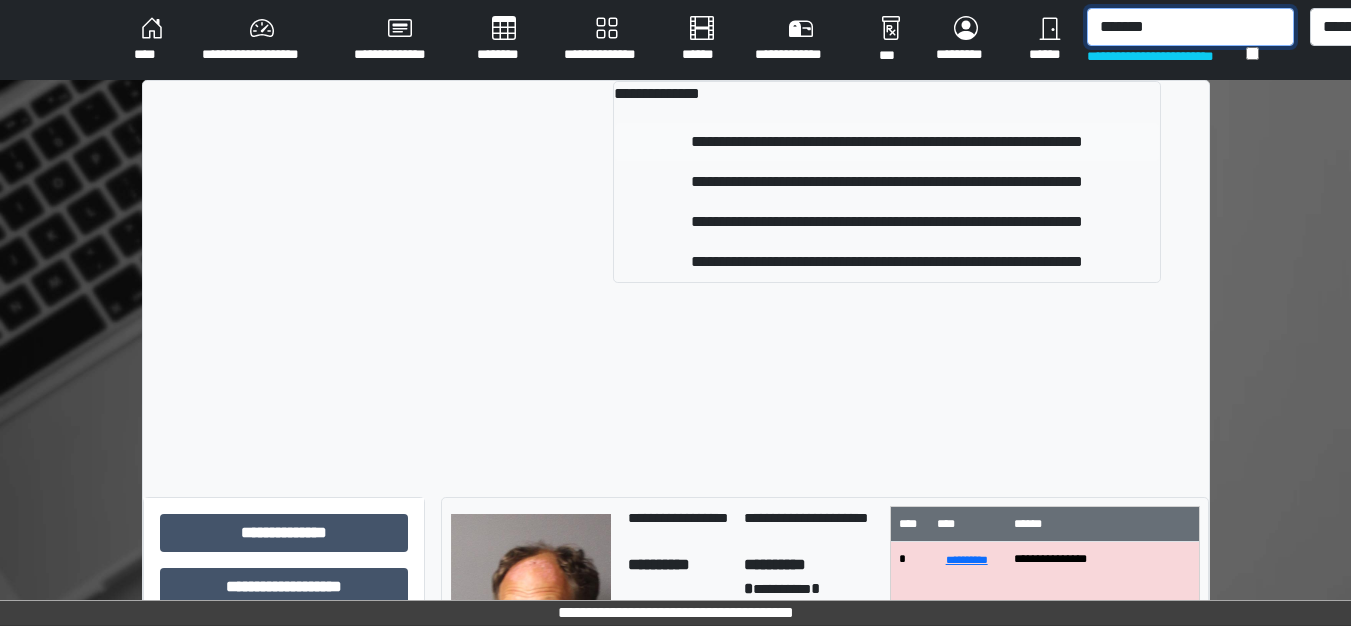 type on "*******" 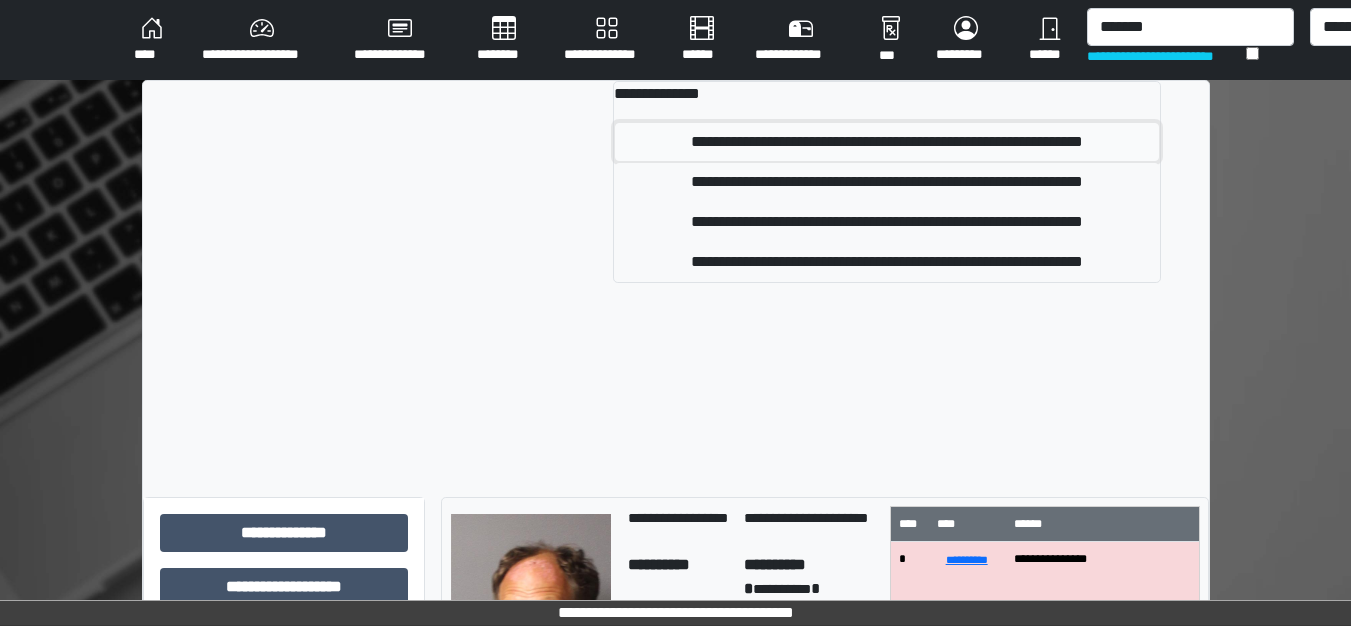 click on "**********" at bounding box center [886, 142] 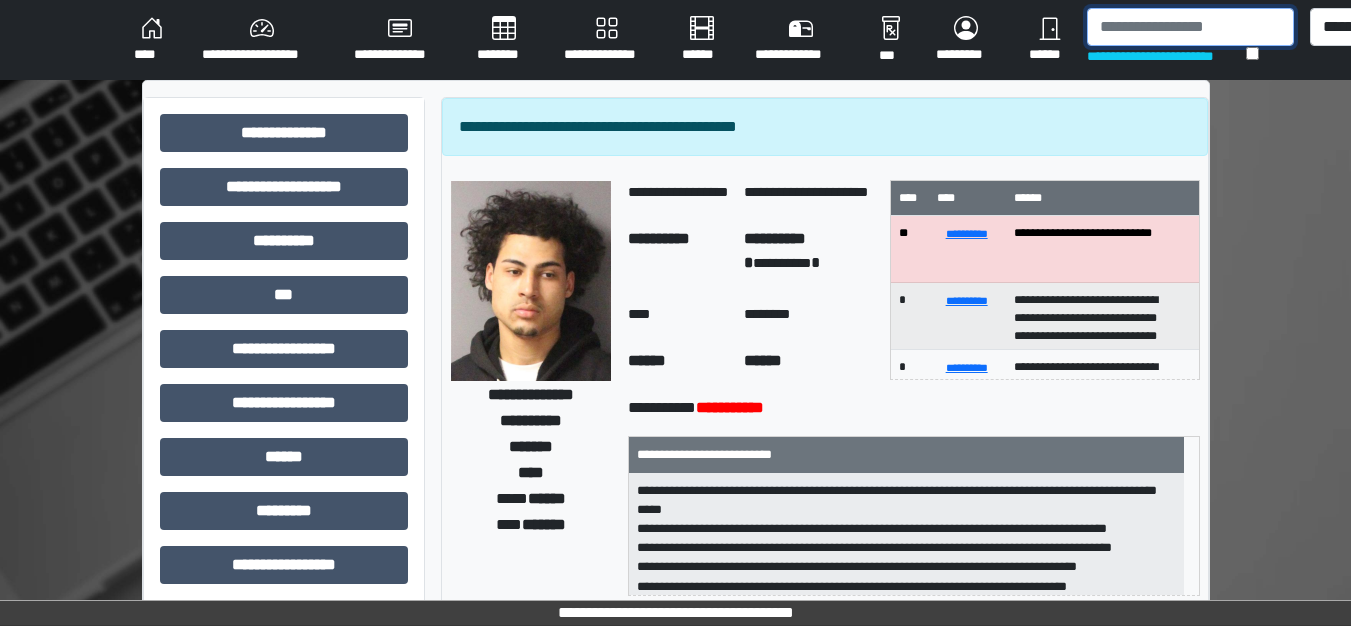 click at bounding box center [1190, 27] 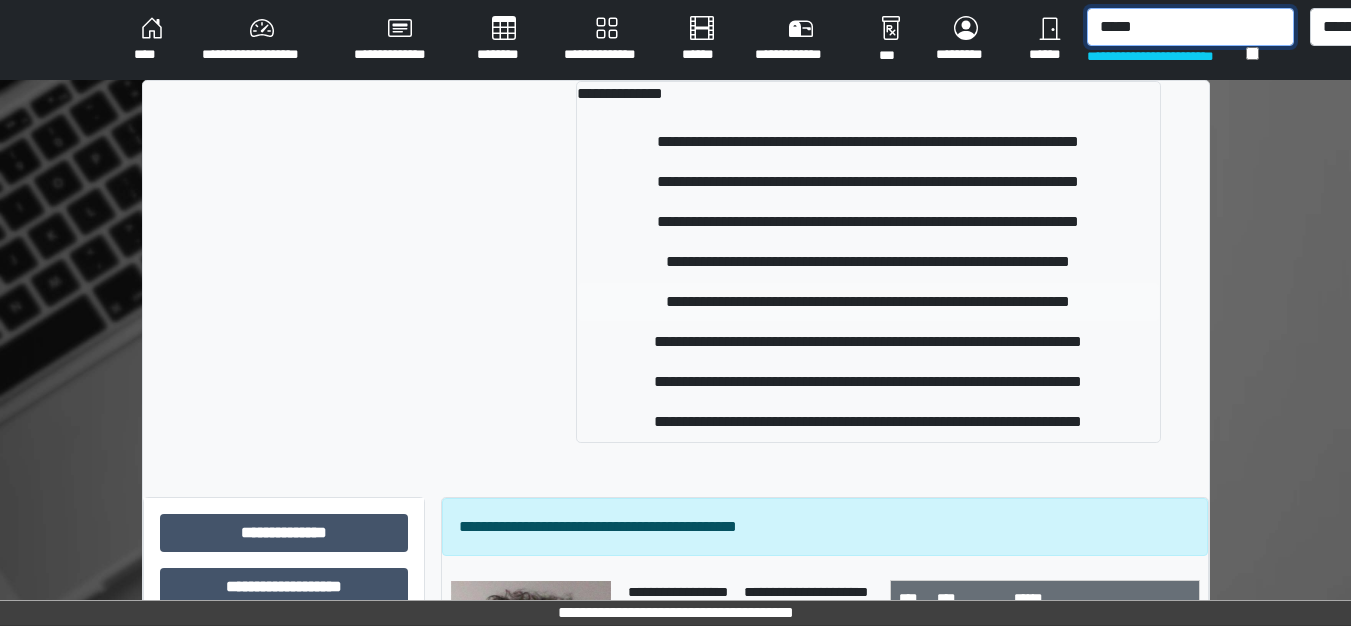 type on "*****" 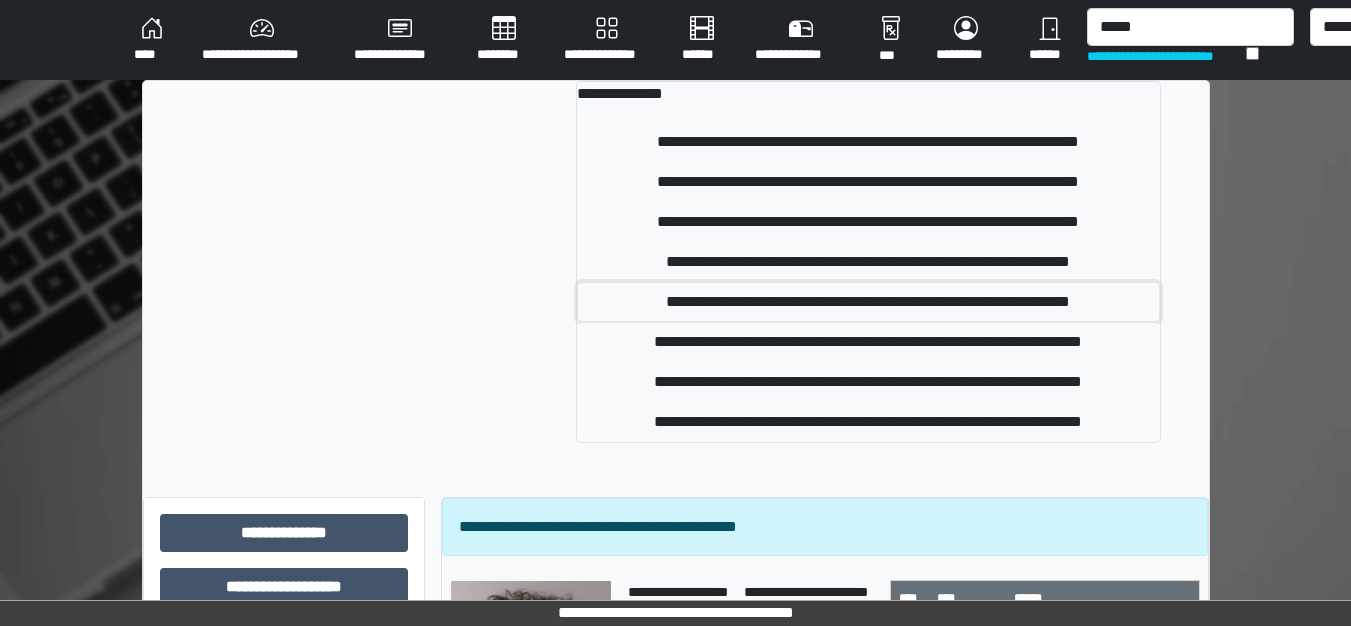 click on "**********" at bounding box center (868, 302) 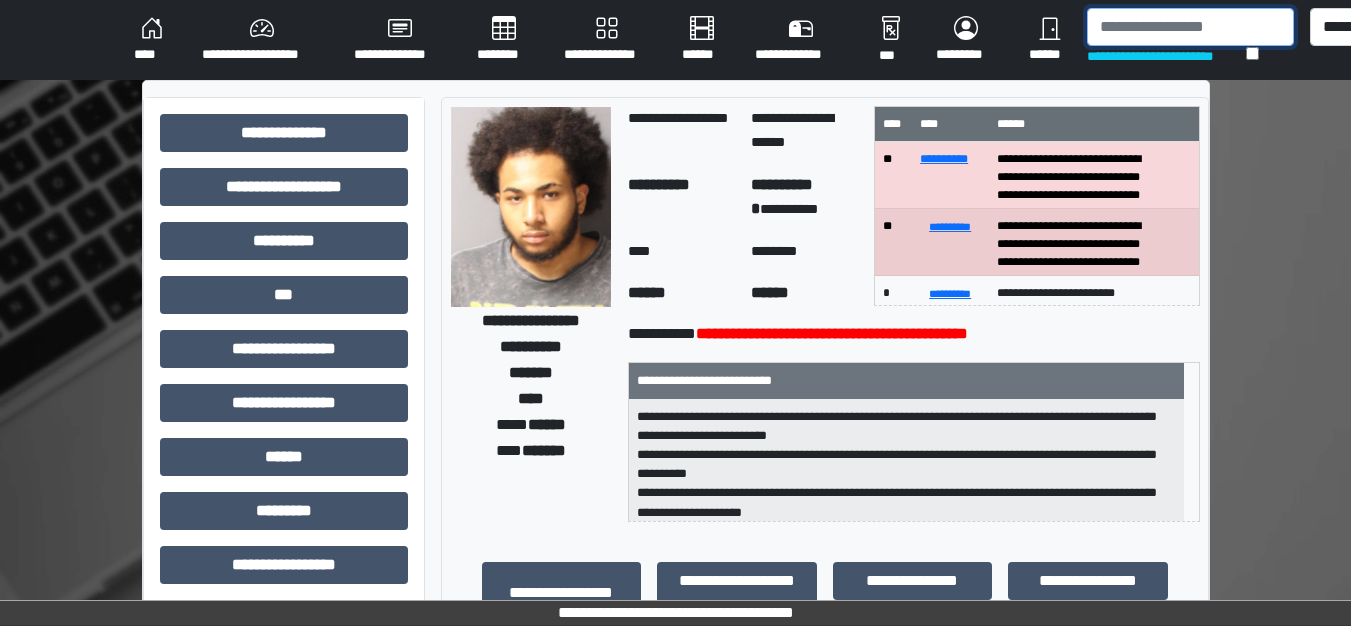 click at bounding box center [1190, 27] 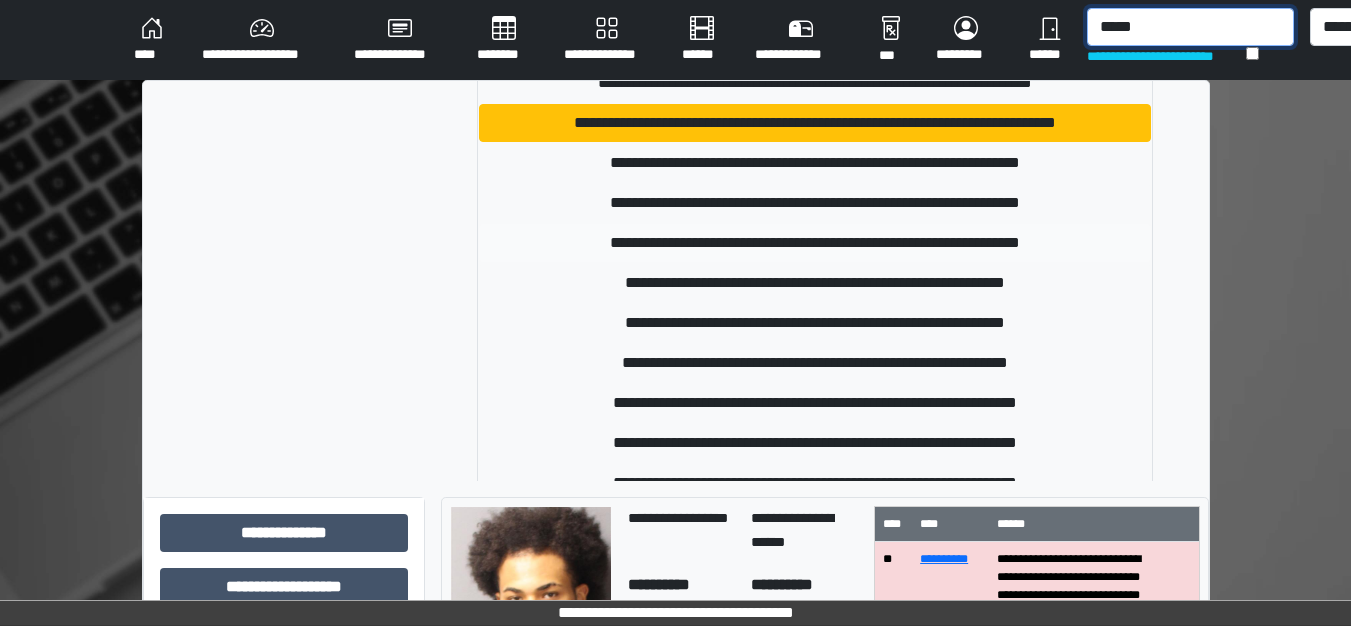scroll, scrollTop: 300, scrollLeft: 0, axis: vertical 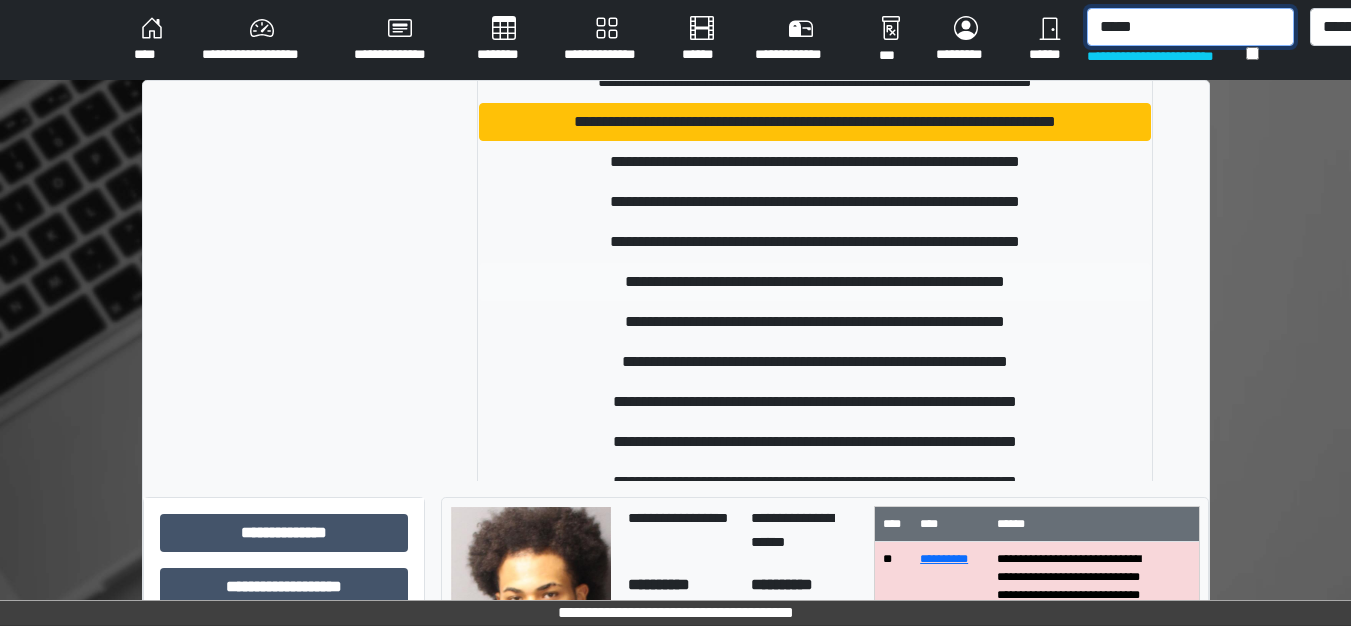 type on "*****" 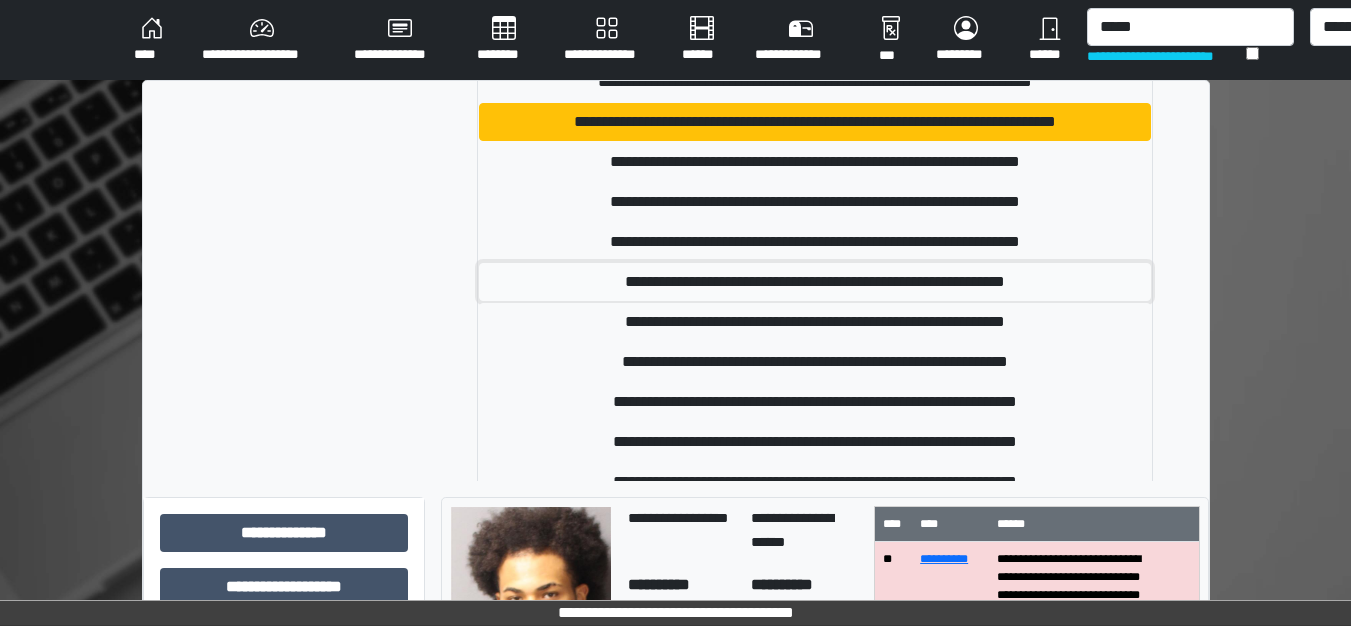 click on "**********" at bounding box center (815, 282) 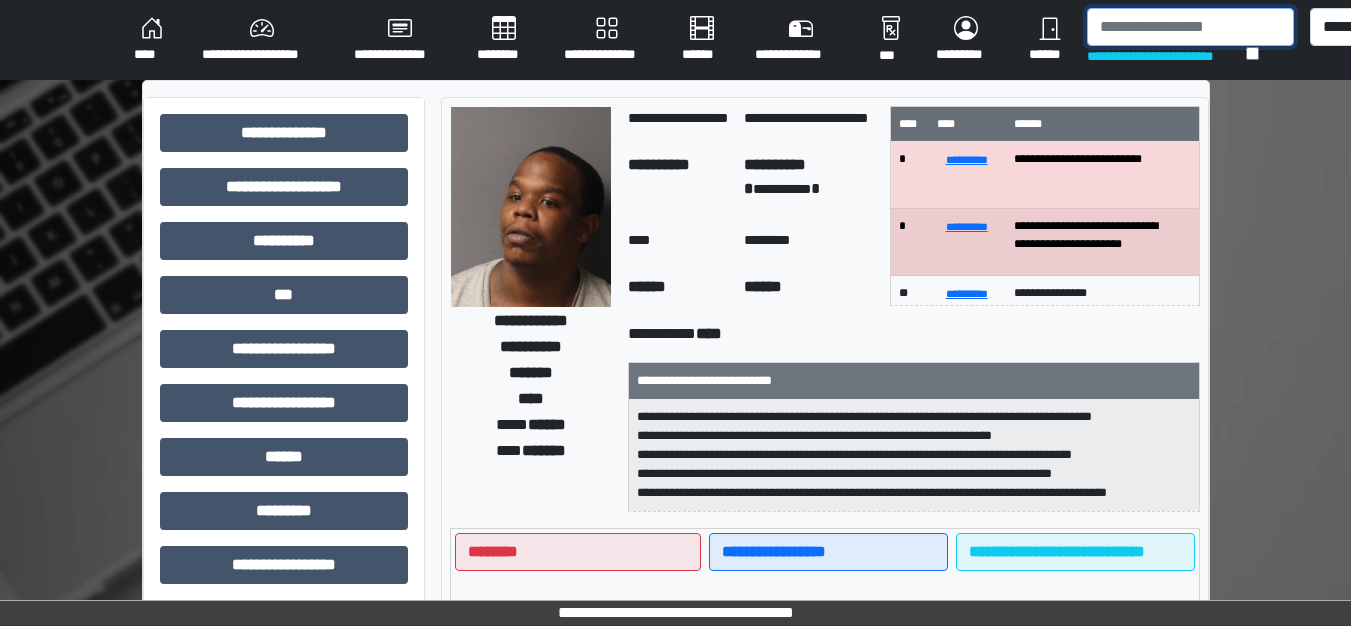 click at bounding box center [1190, 27] 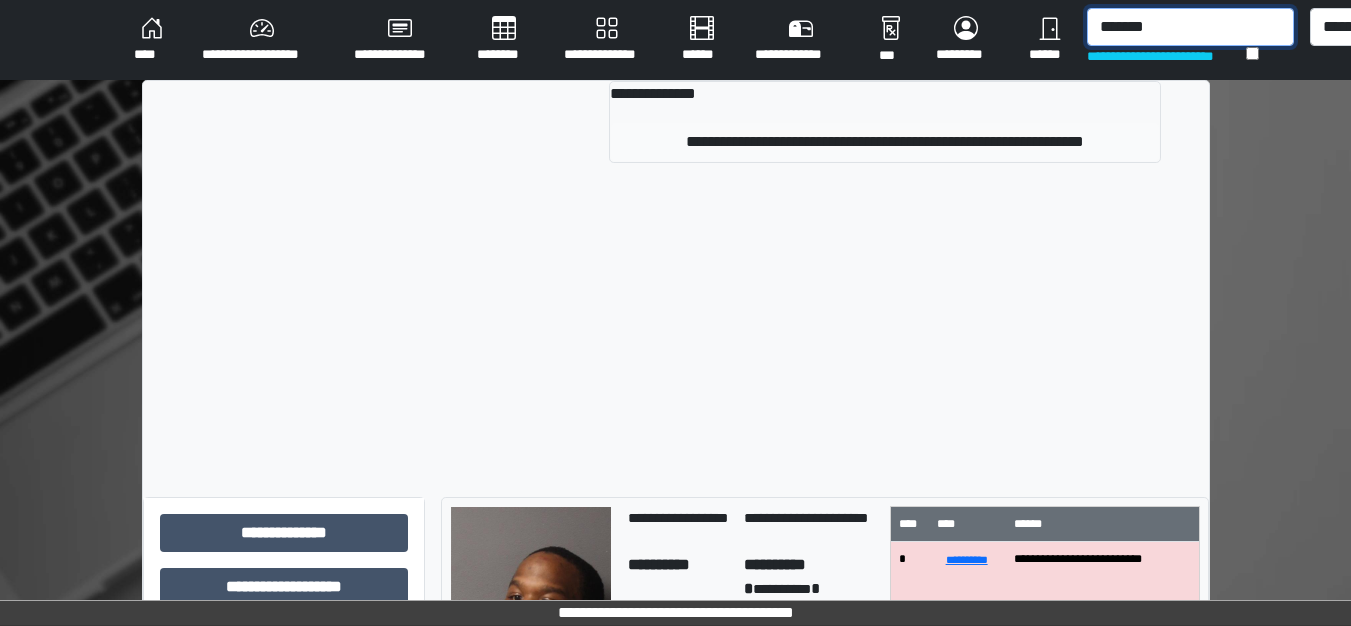 type on "*******" 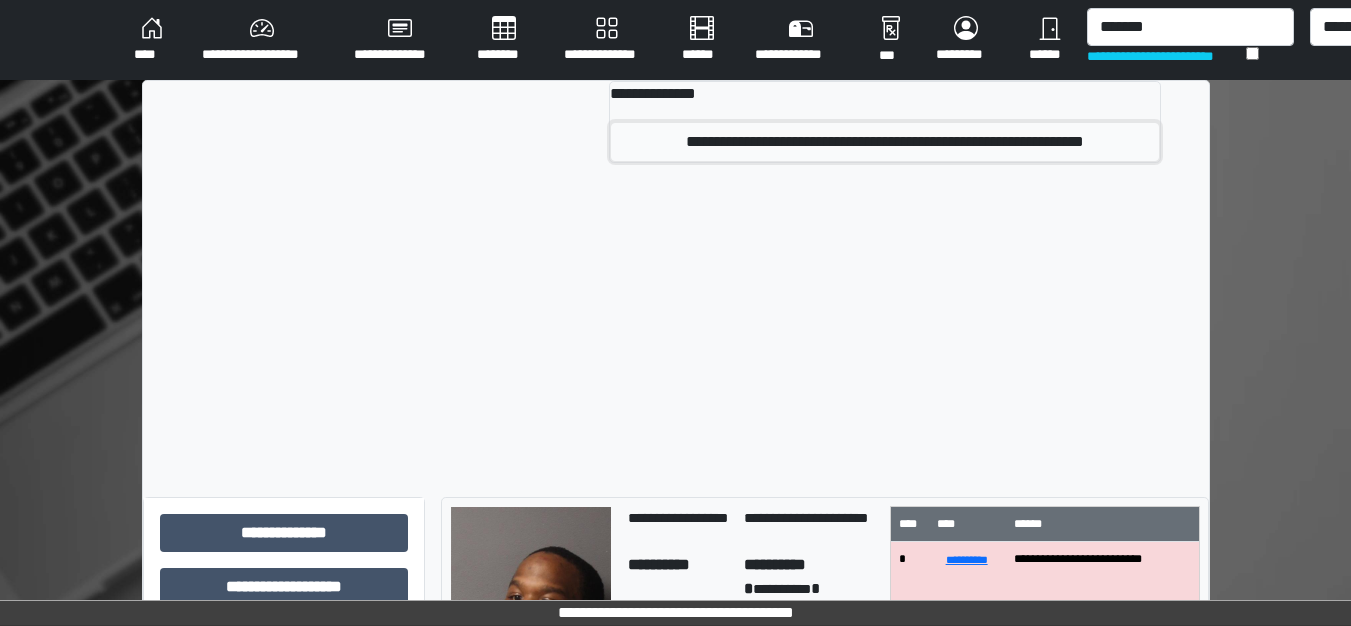 click on "**********" at bounding box center [884, 142] 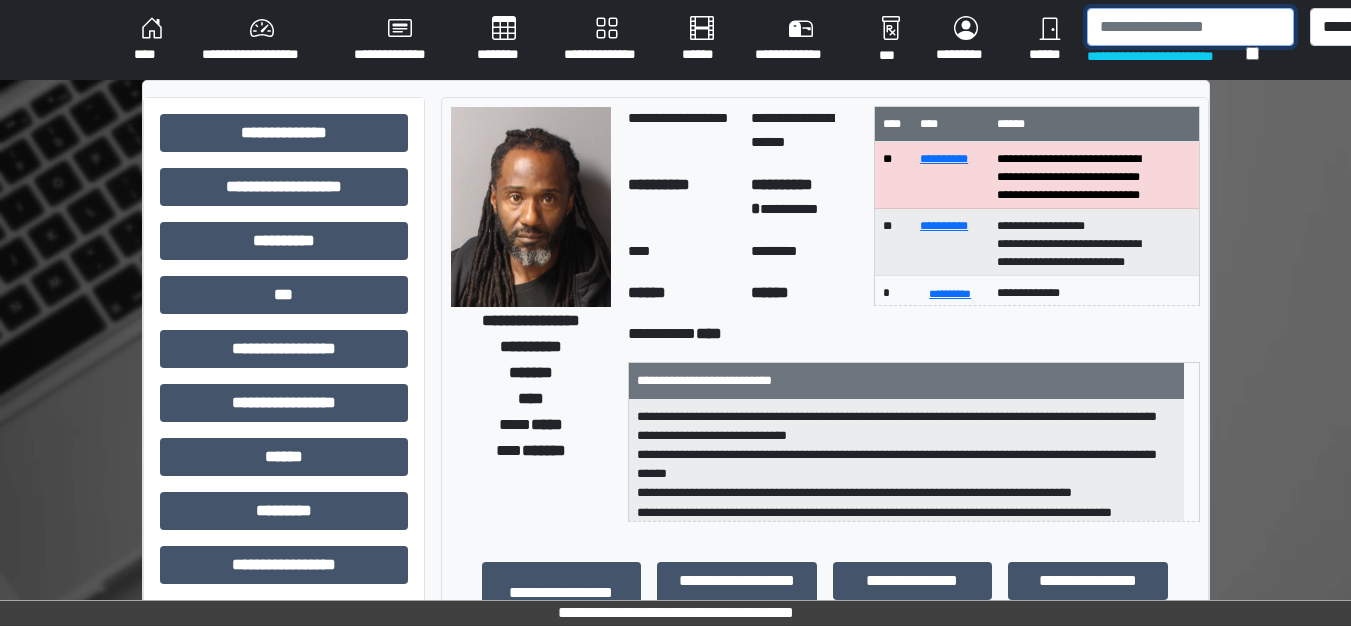 click at bounding box center (1190, 27) 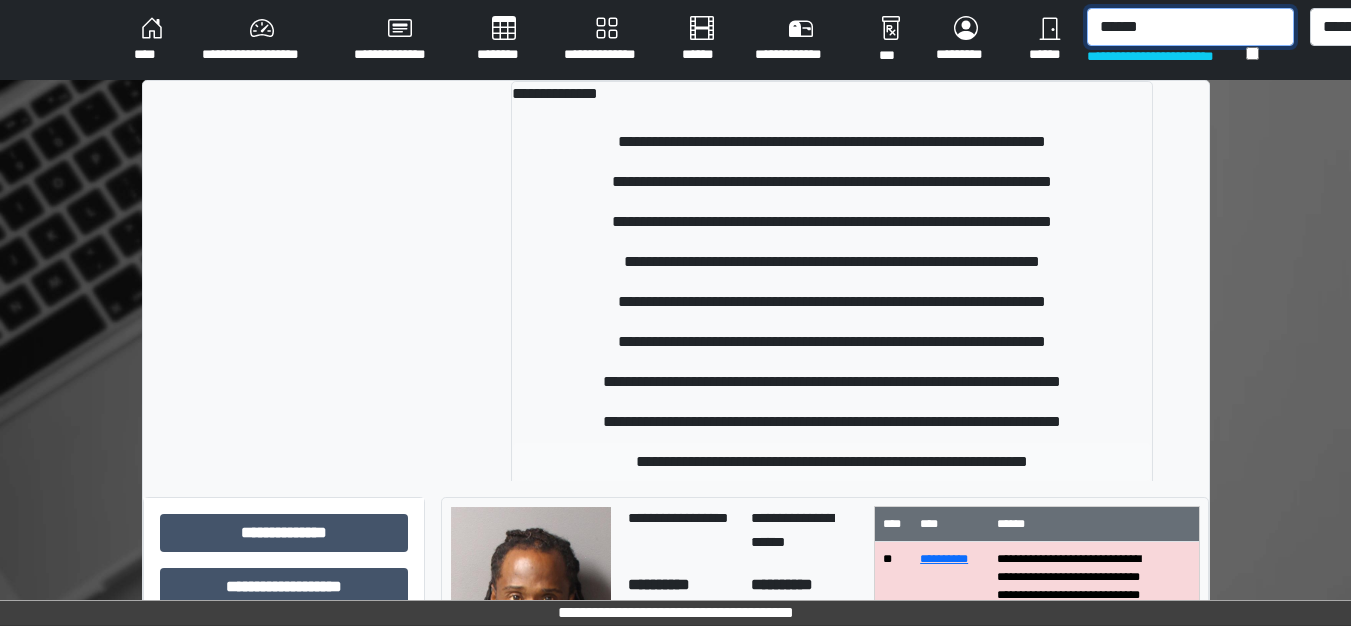 type on "******" 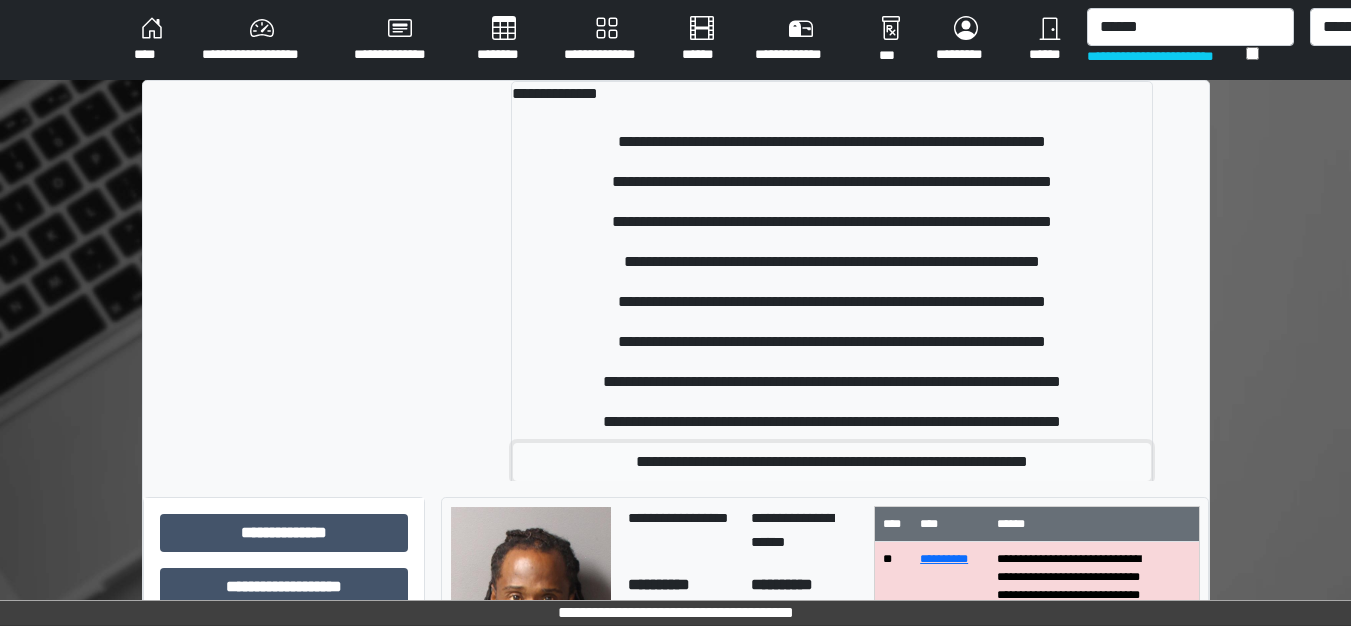 click on "**********" at bounding box center (832, 462) 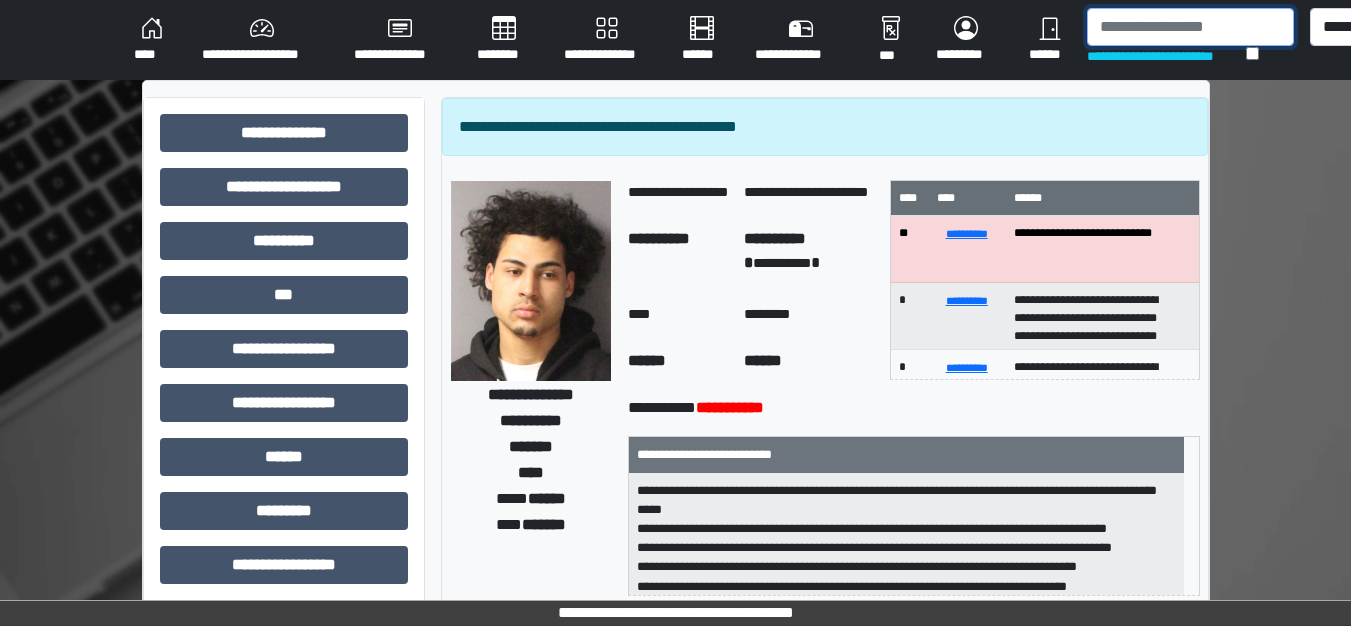 click at bounding box center (1190, 27) 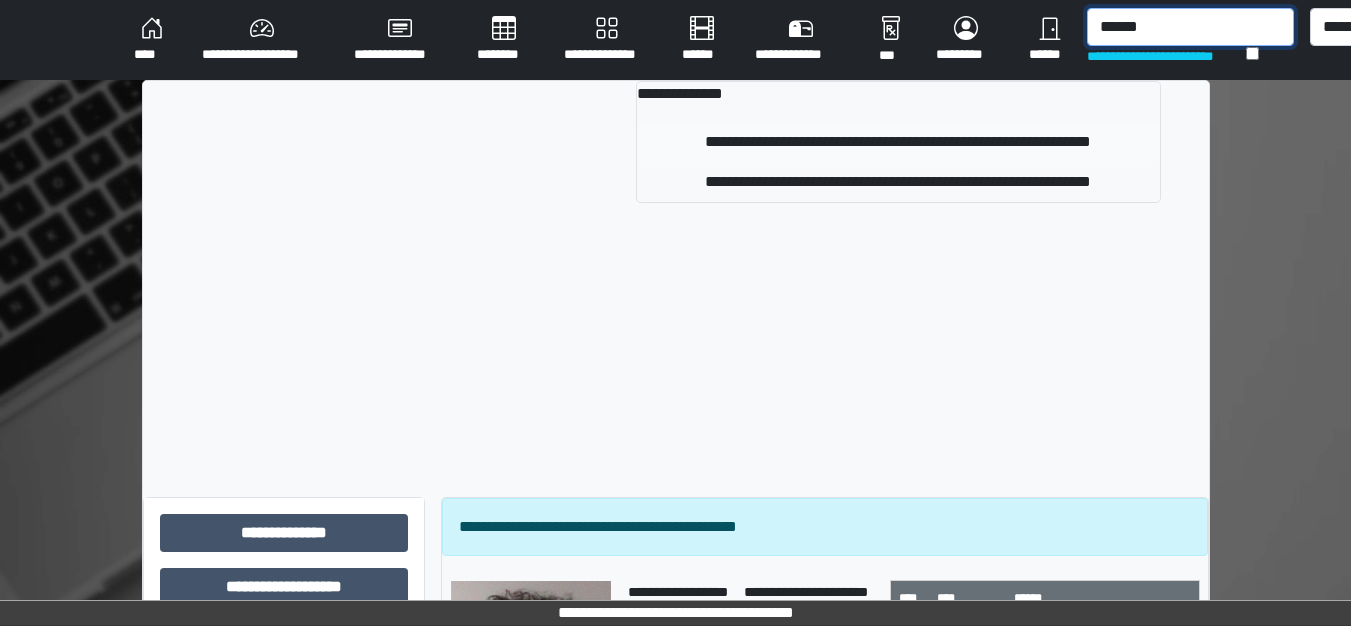 type on "******" 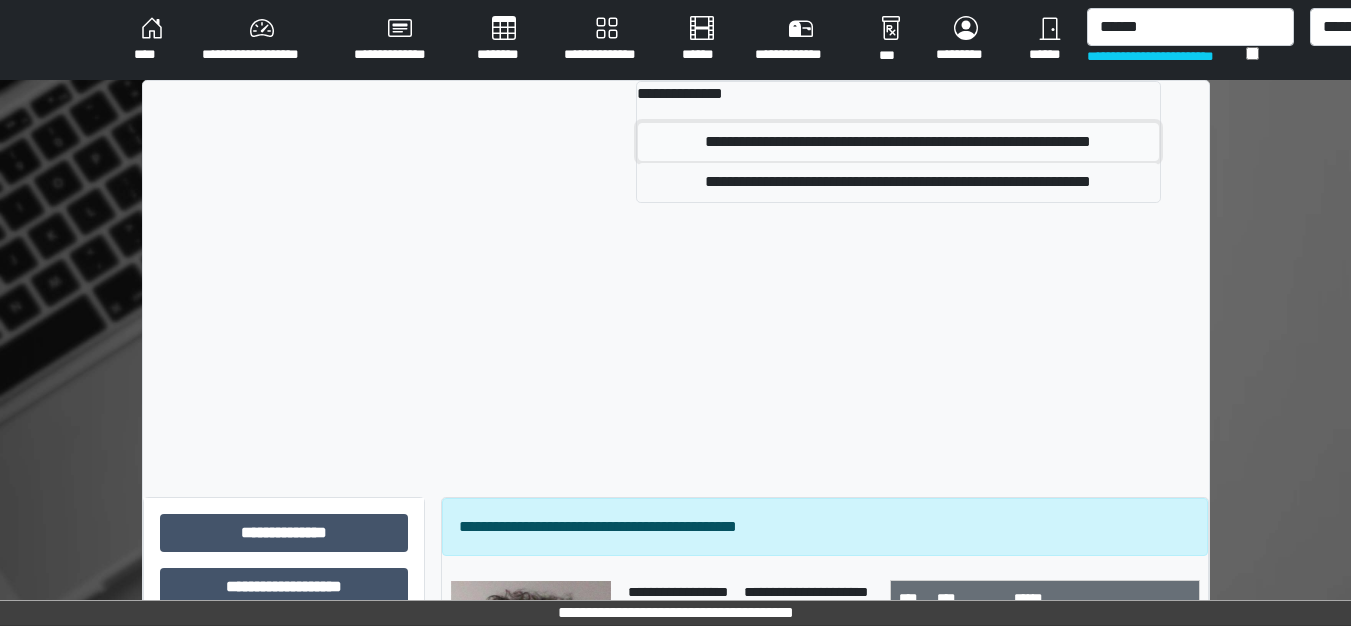 click on "**********" at bounding box center (898, 142) 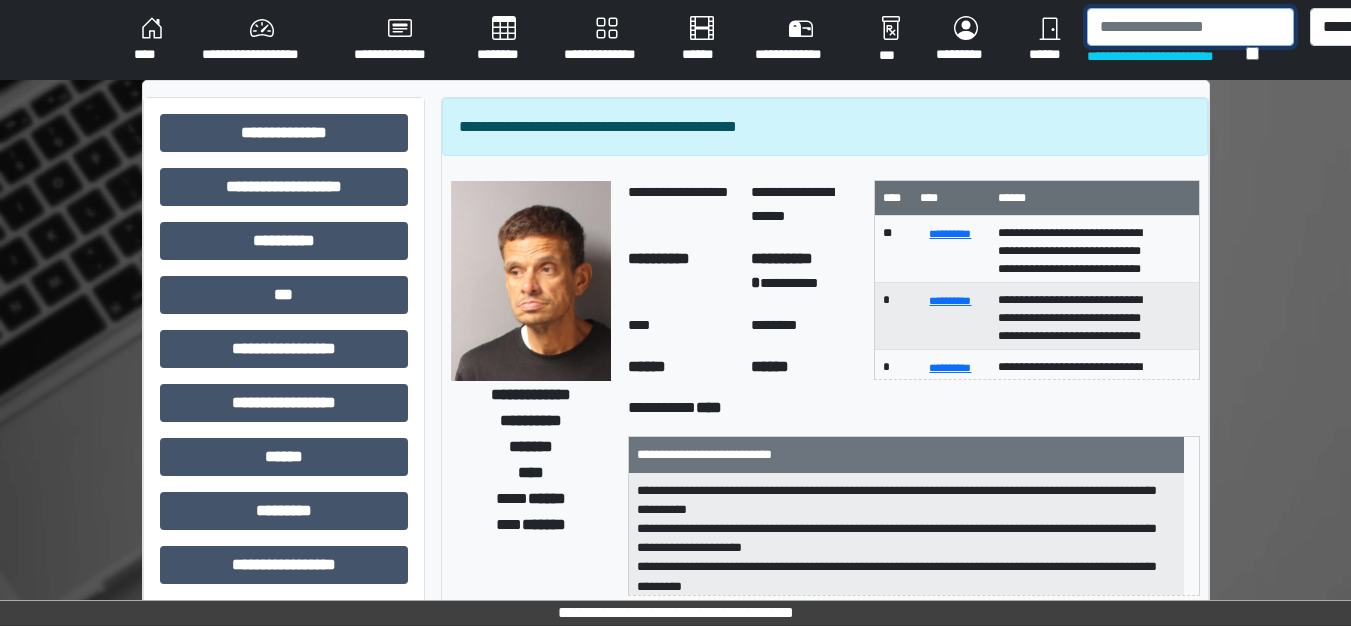 click at bounding box center [1190, 27] 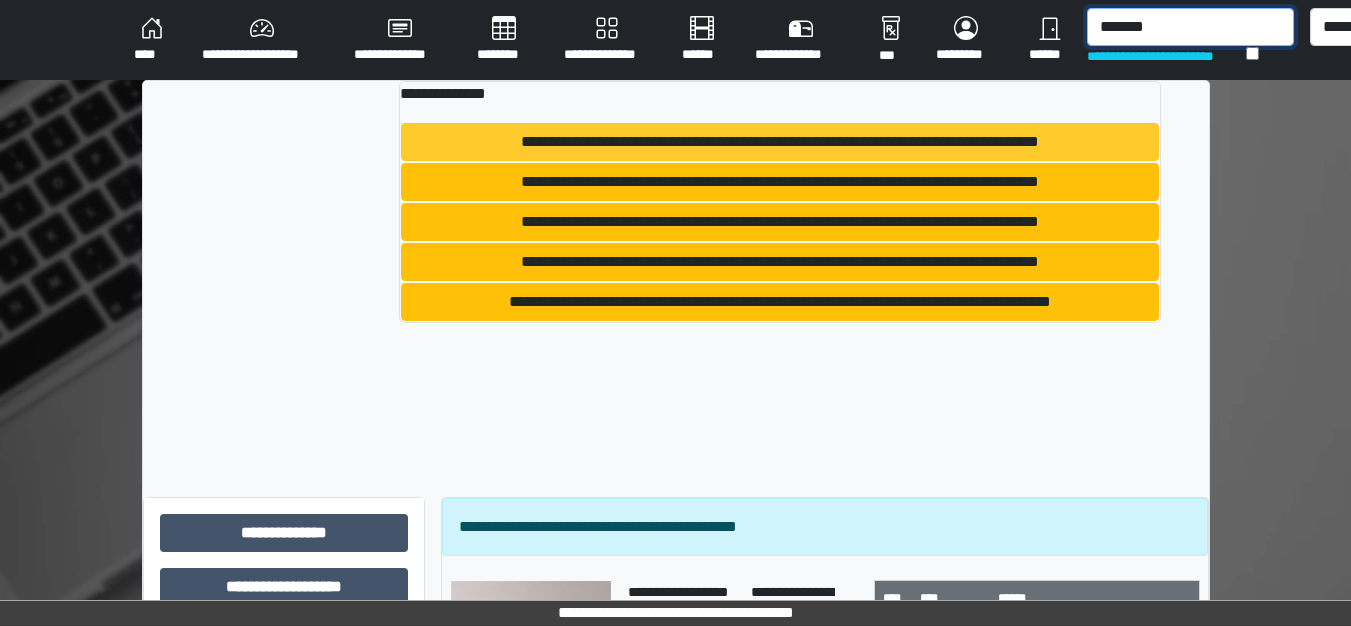 type on "*******" 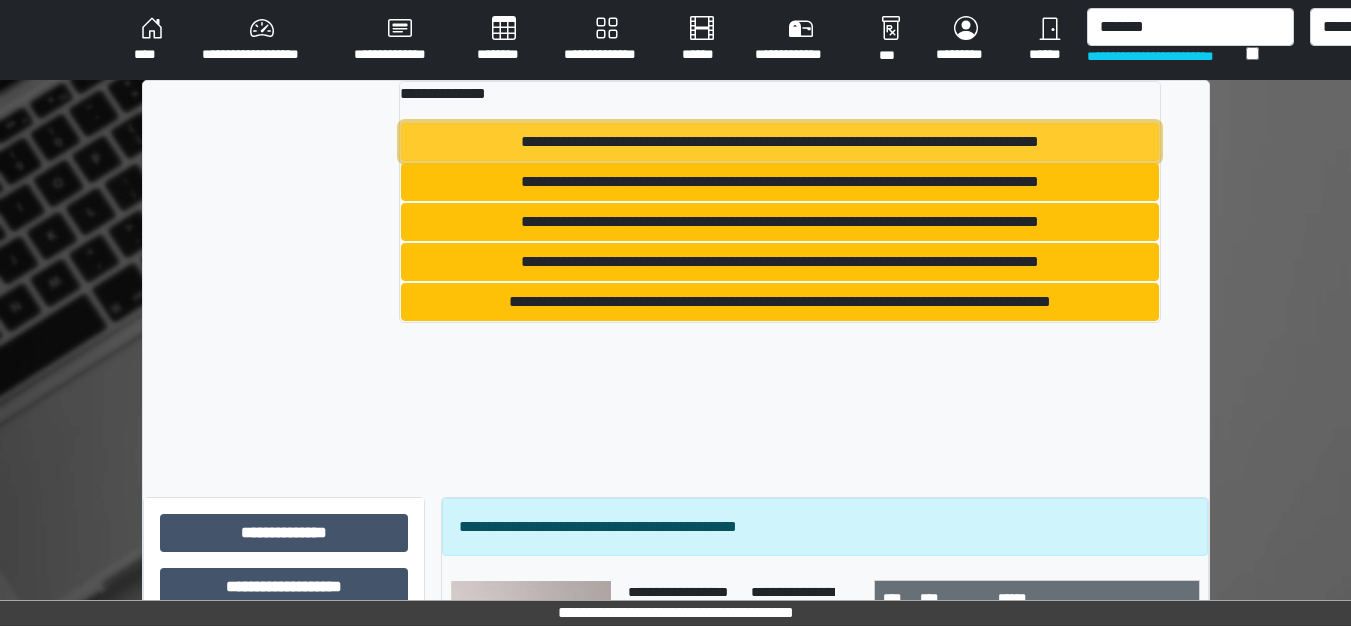 click on "**********" at bounding box center [779, 142] 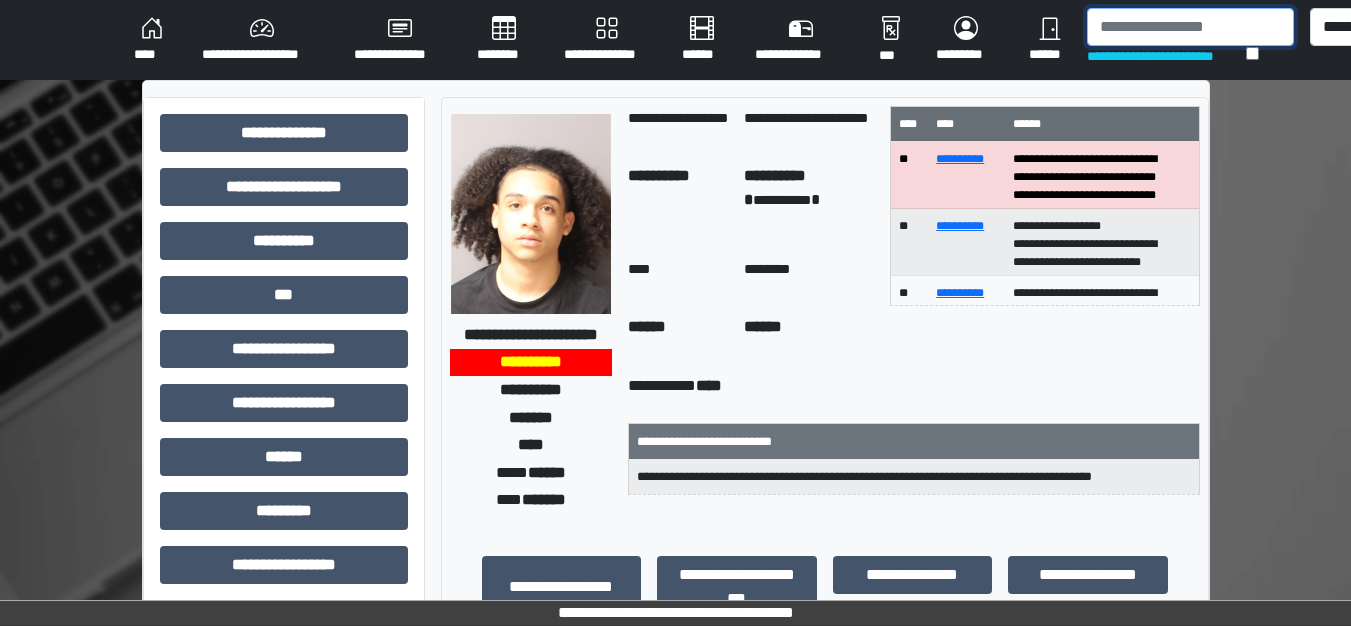 click at bounding box center (1190, 27) 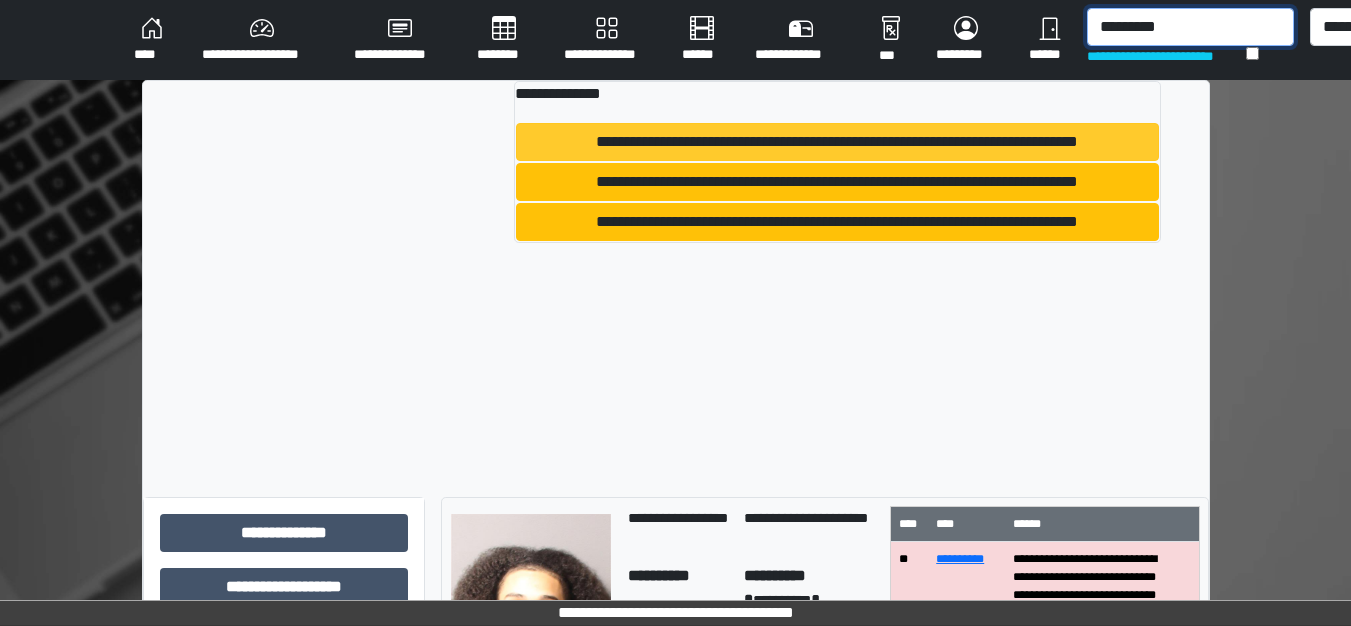 type on "*********" 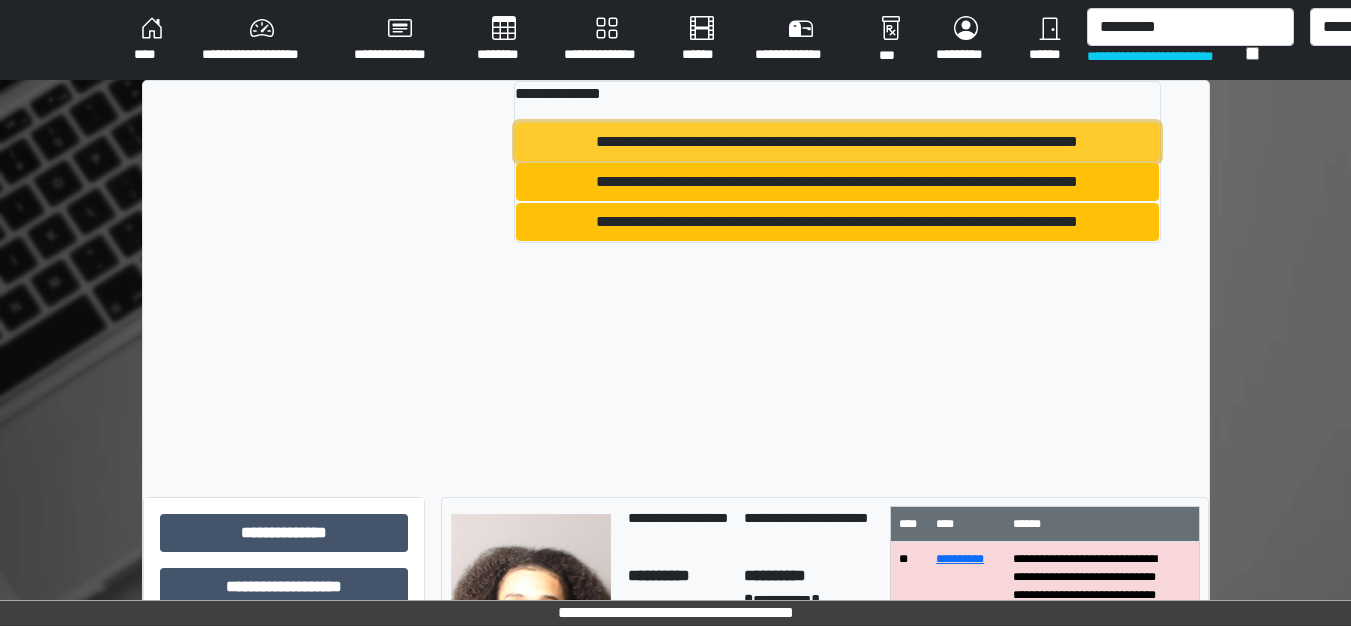 drag, startPoint x: 879, startPoint y: 146, endPoint x: 844, endPoint y: 200, distance: 64.3506 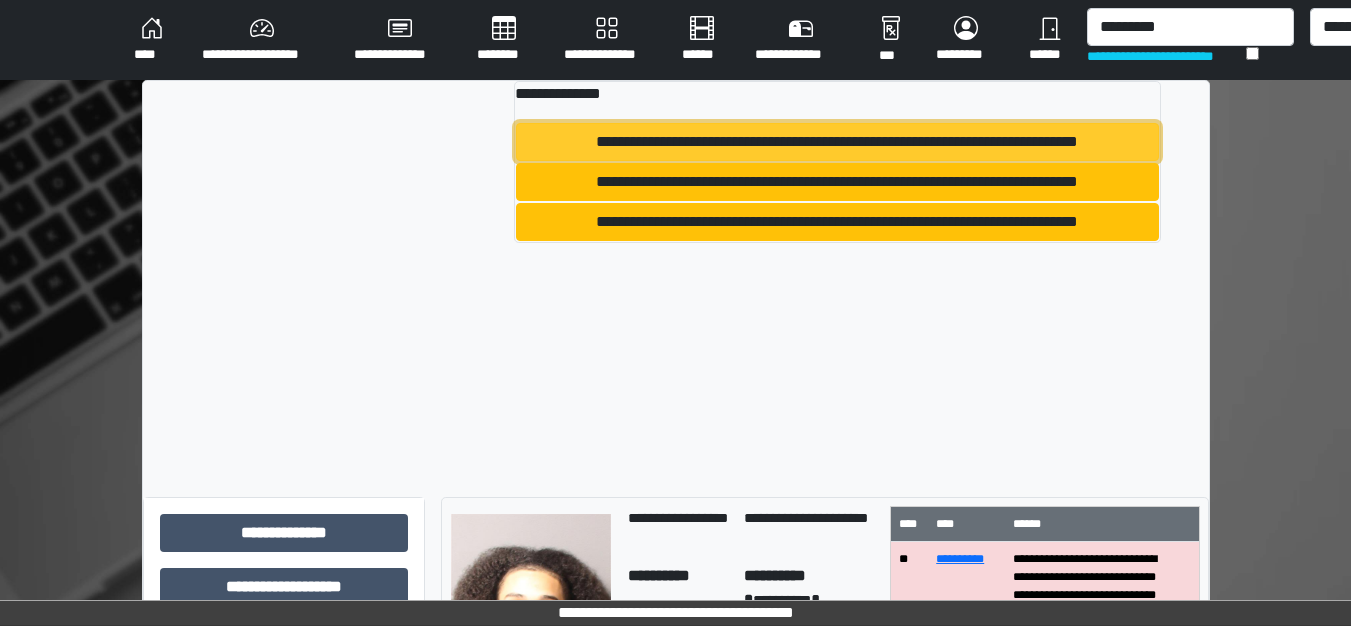 click on "**********" at bounding box center [837, 142] 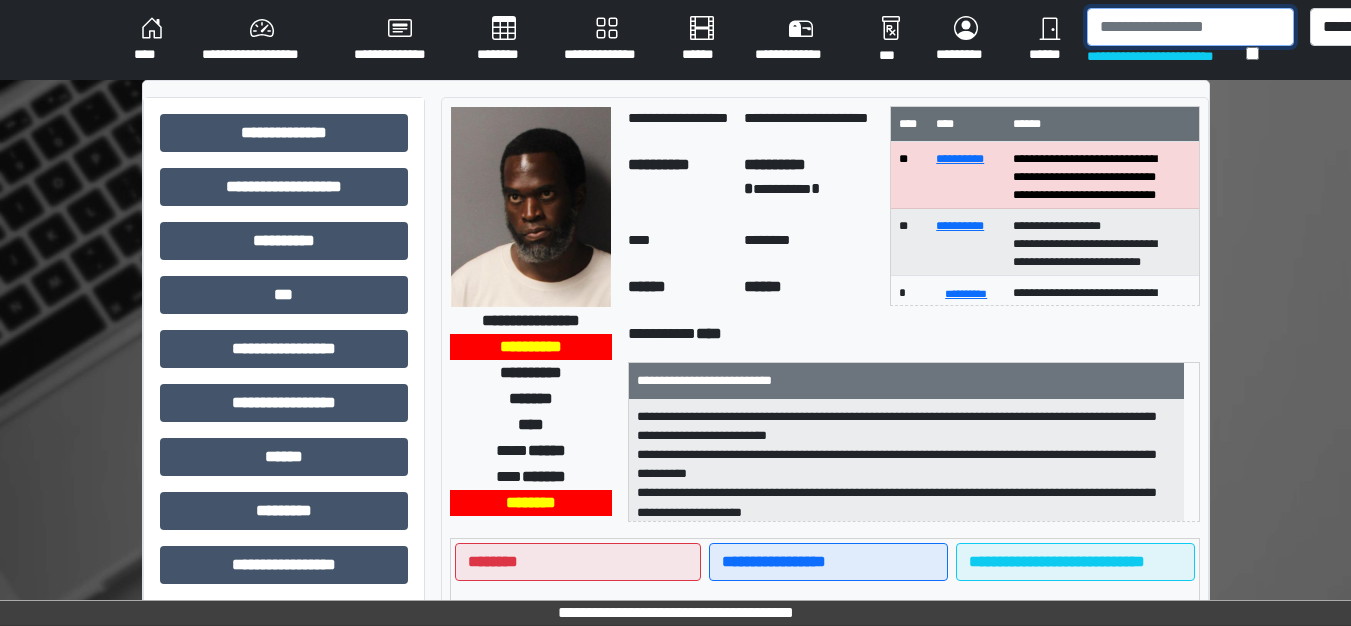 click at bounding box center (1190, 27) 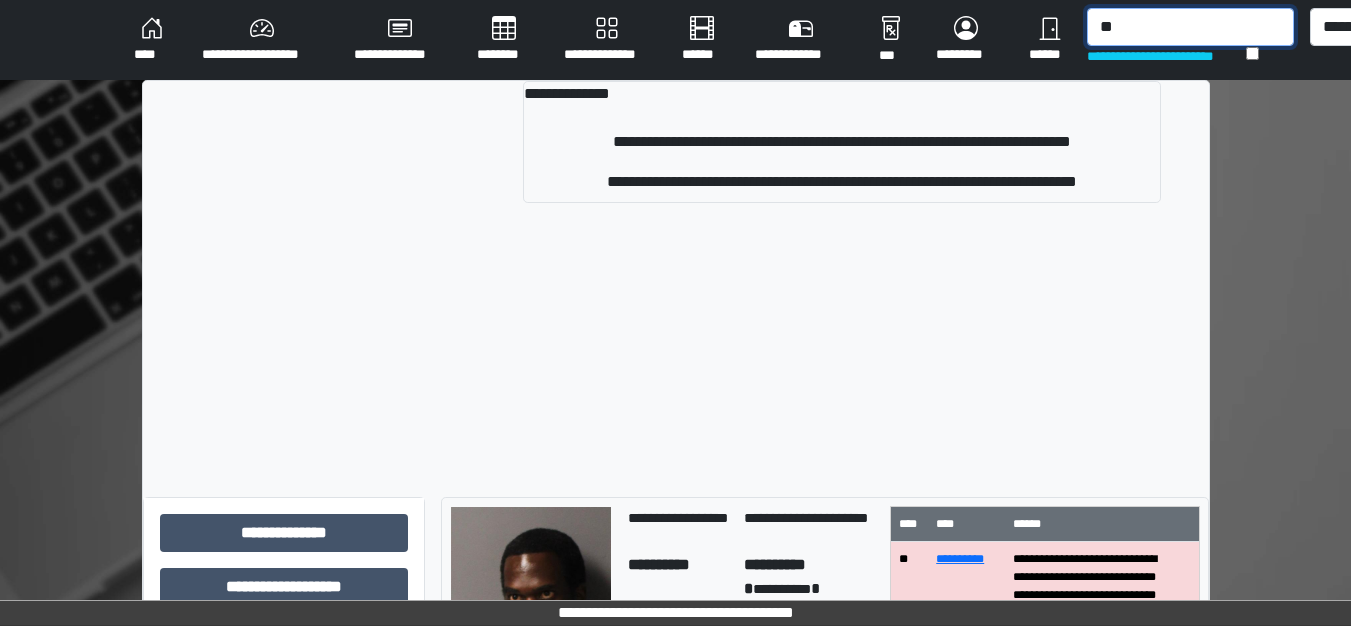 type on "*" 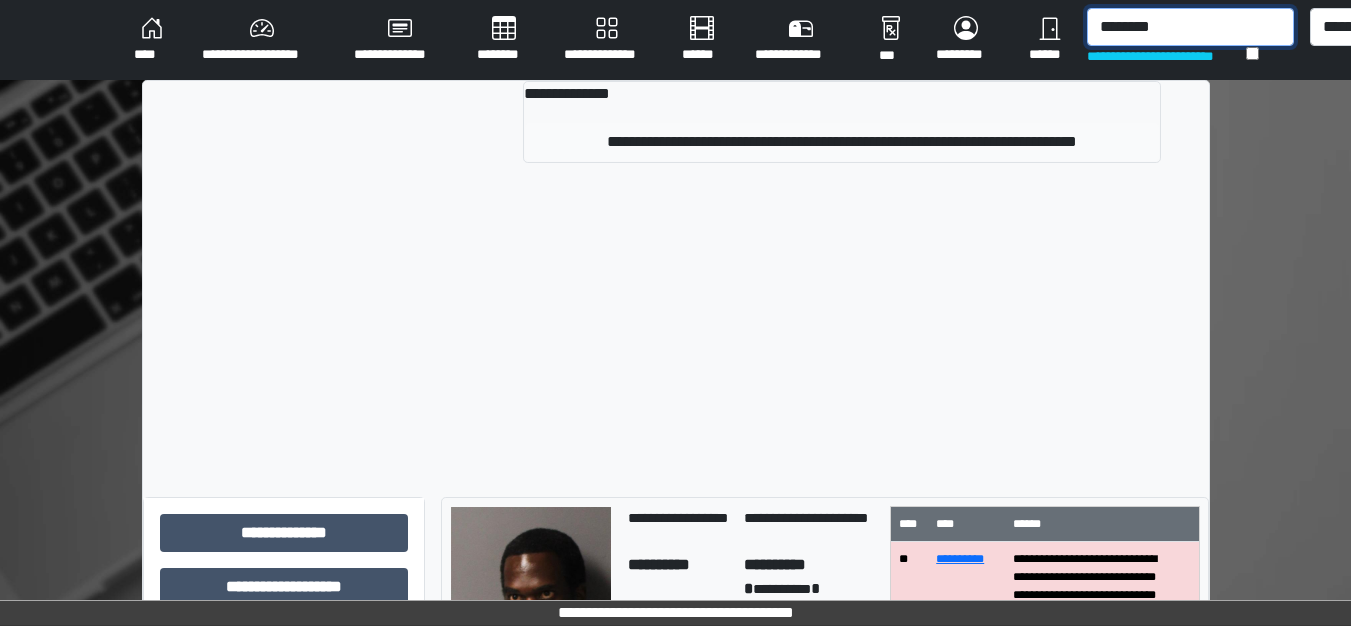 type on "********" 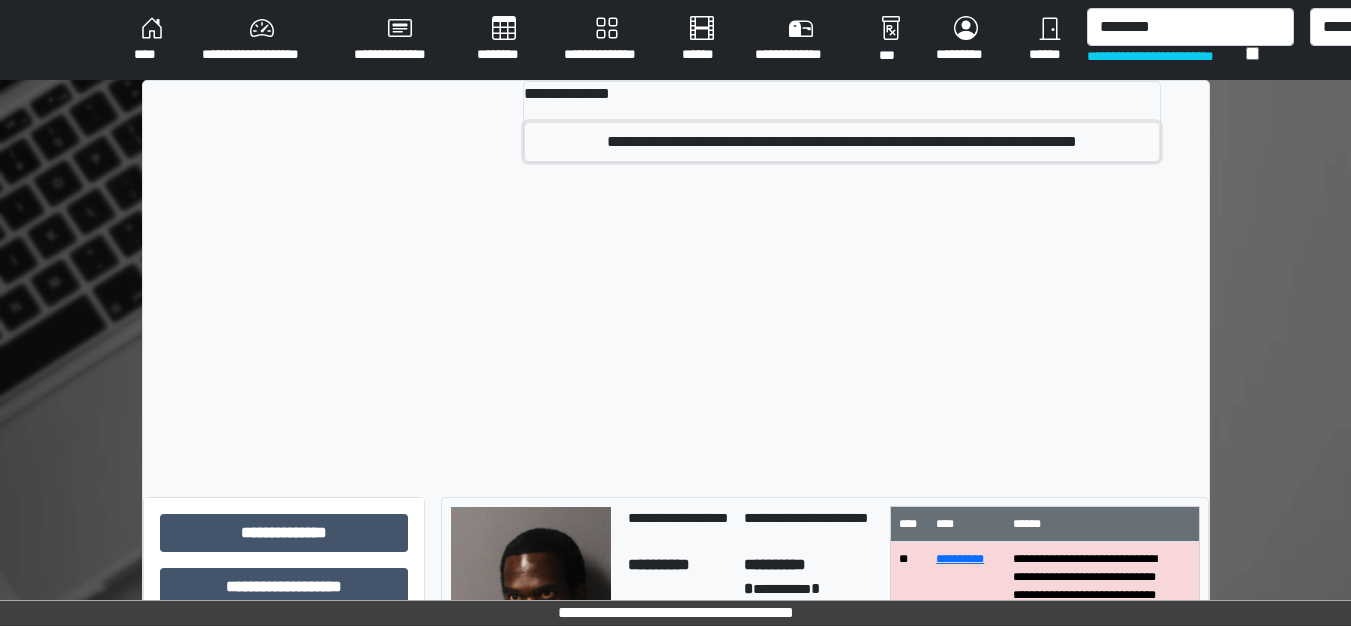 click on "**********" at bounding box center (842, 142) 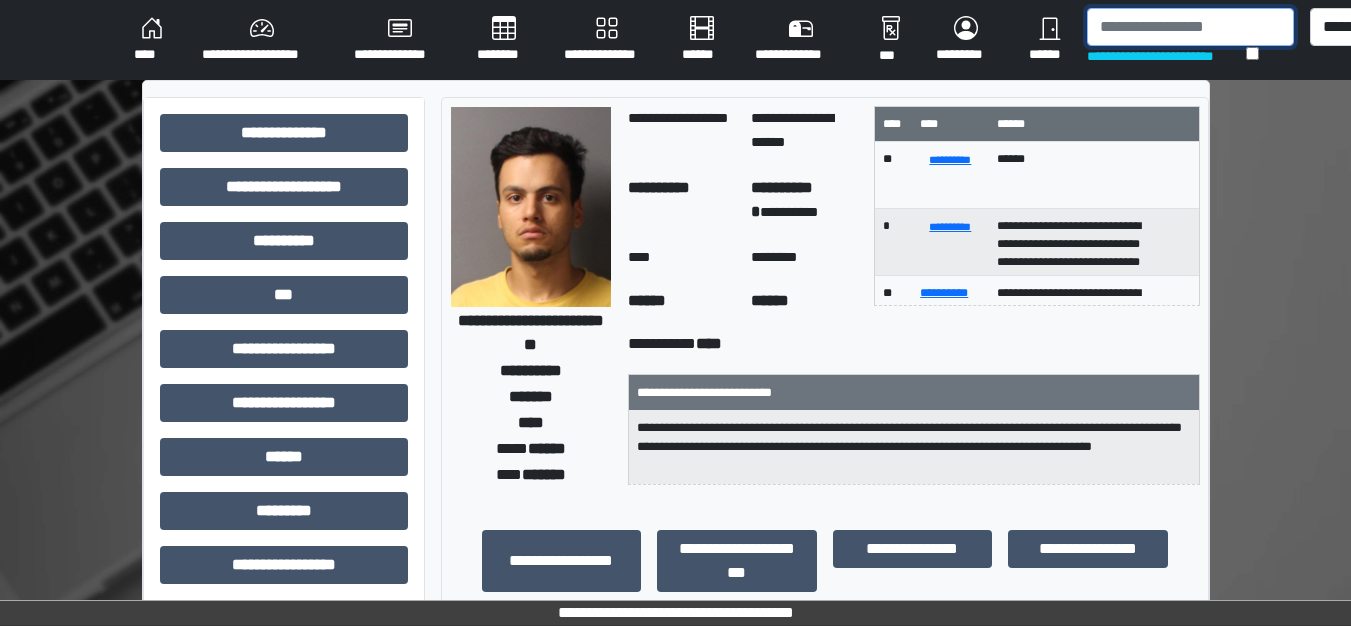 click at bounding box center [1190, 27] 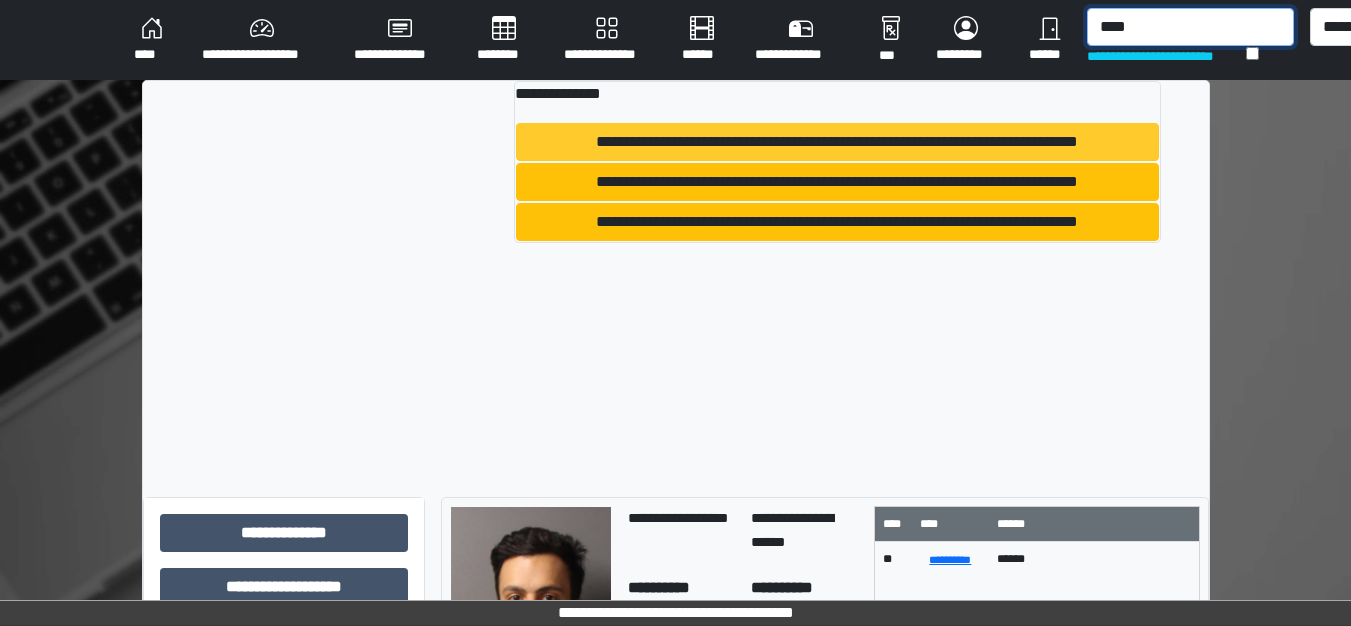 type on "****" 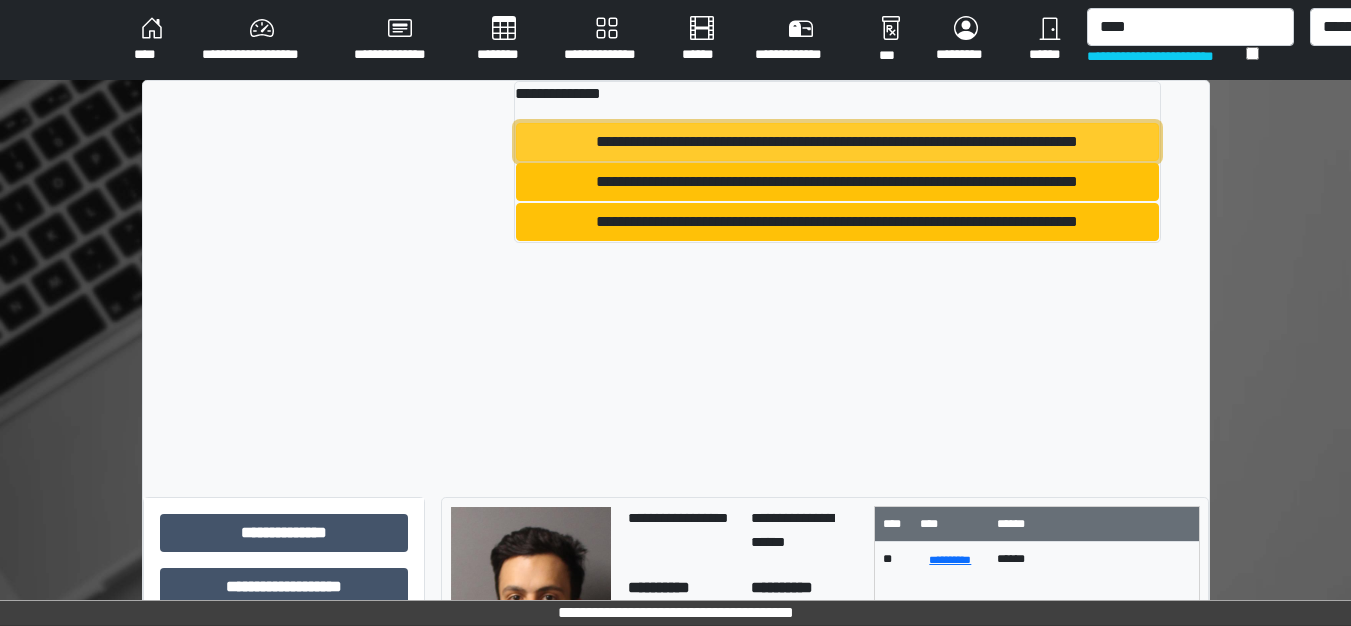 click on "**********" at bounding box center (837, 142) 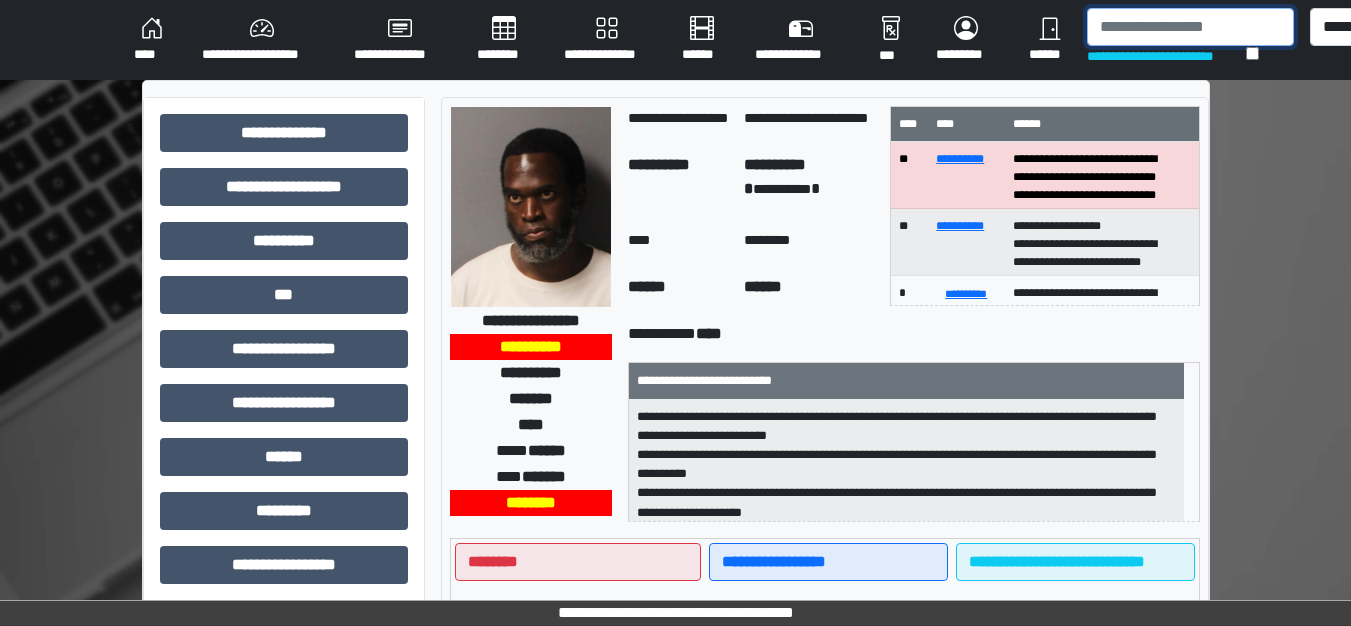 click at bounding box center [1190, 27] 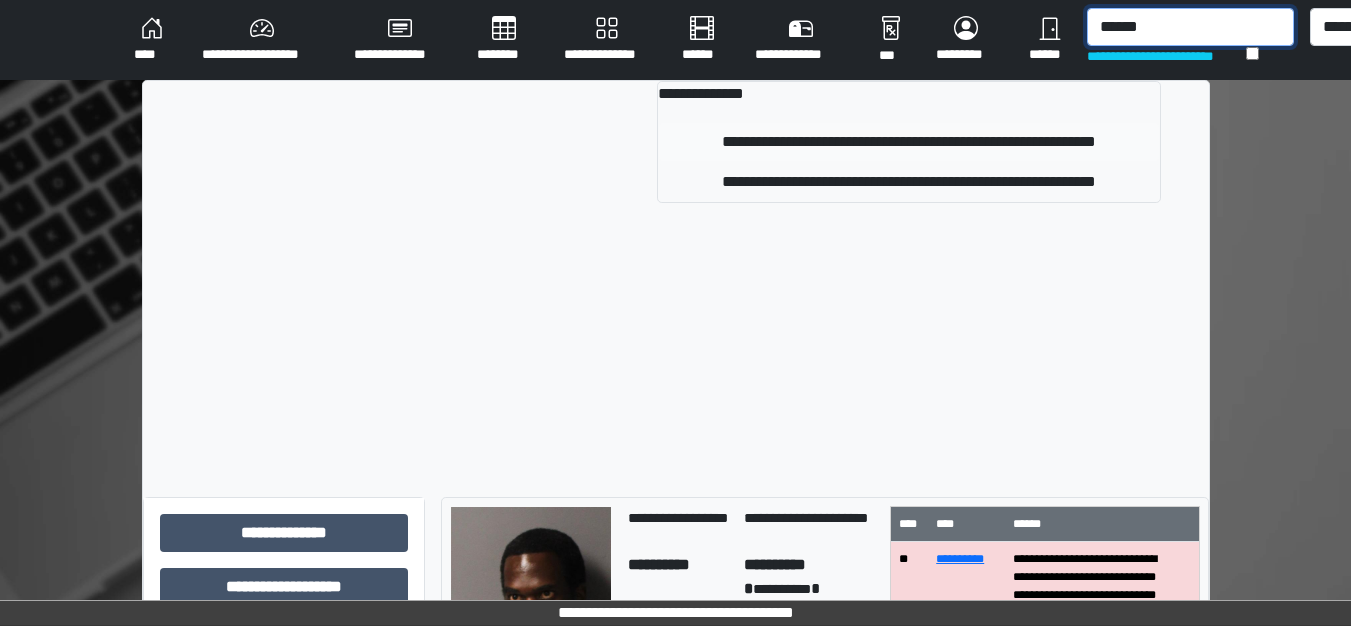 type on "******" 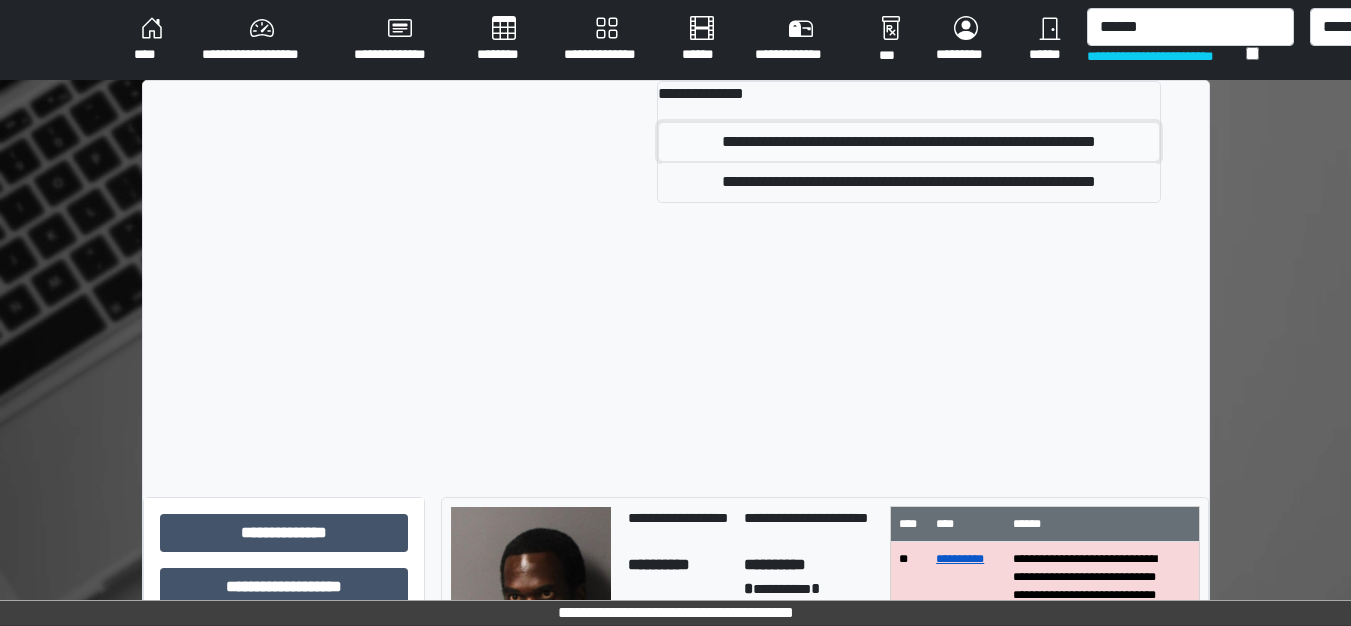 drag, startPoint x: 996, startPoint y: 146, endPoint x: 969, endPoint y: 162, distance: 31.38471 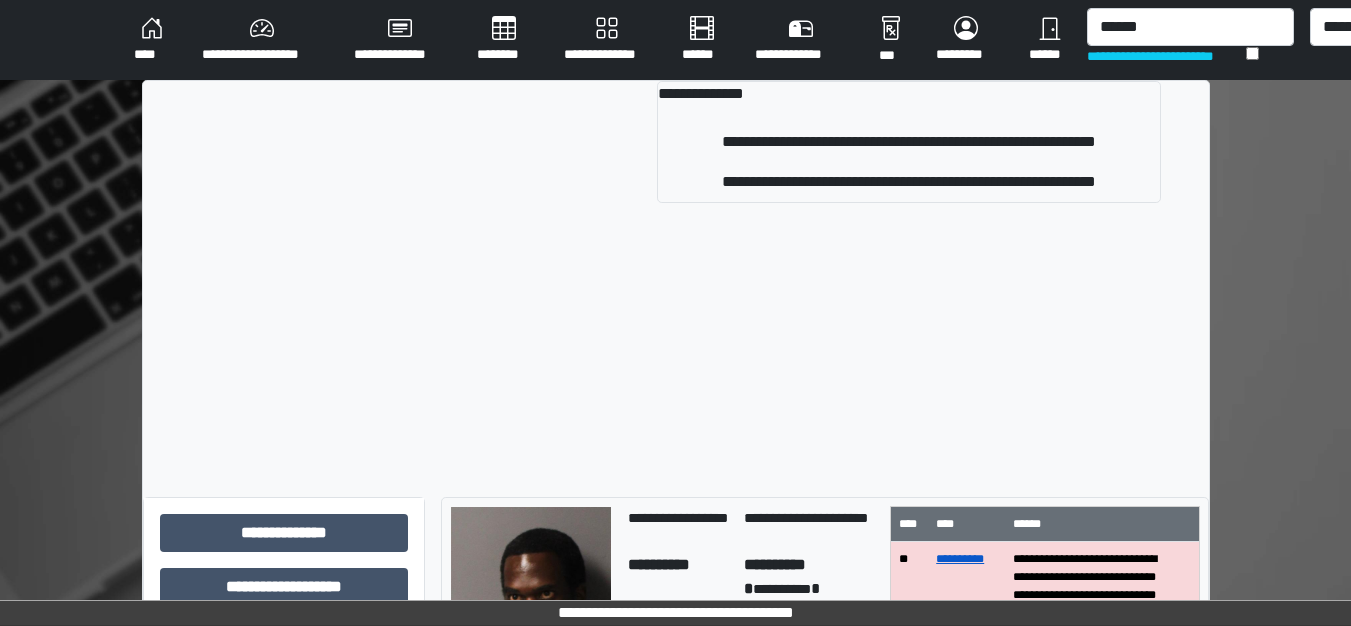 type 